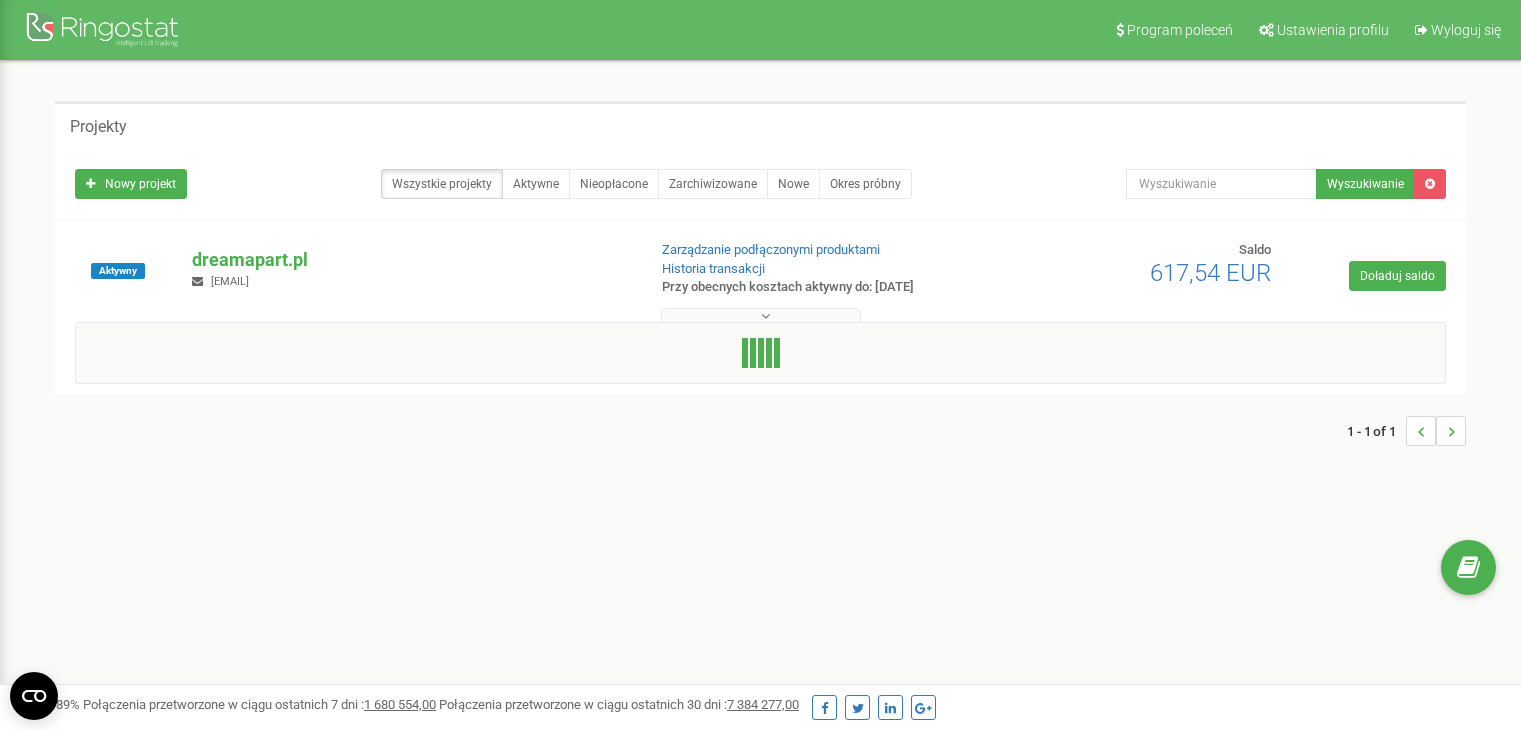 scroll, scrollTop: 0, scrollLeft: 0, axis: both 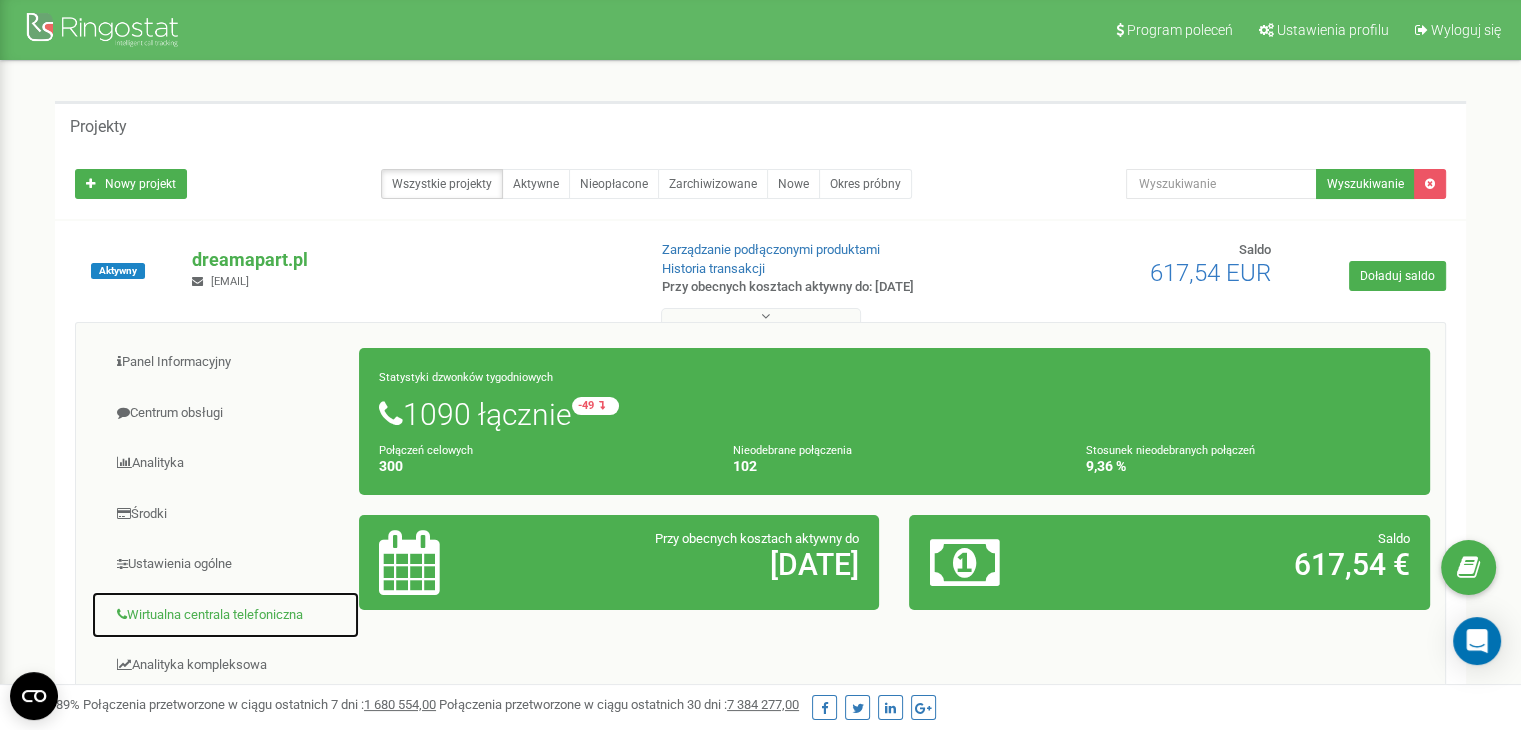 click on "Wirtualna centrala telefoniczna" at bounding box center (225, 615) 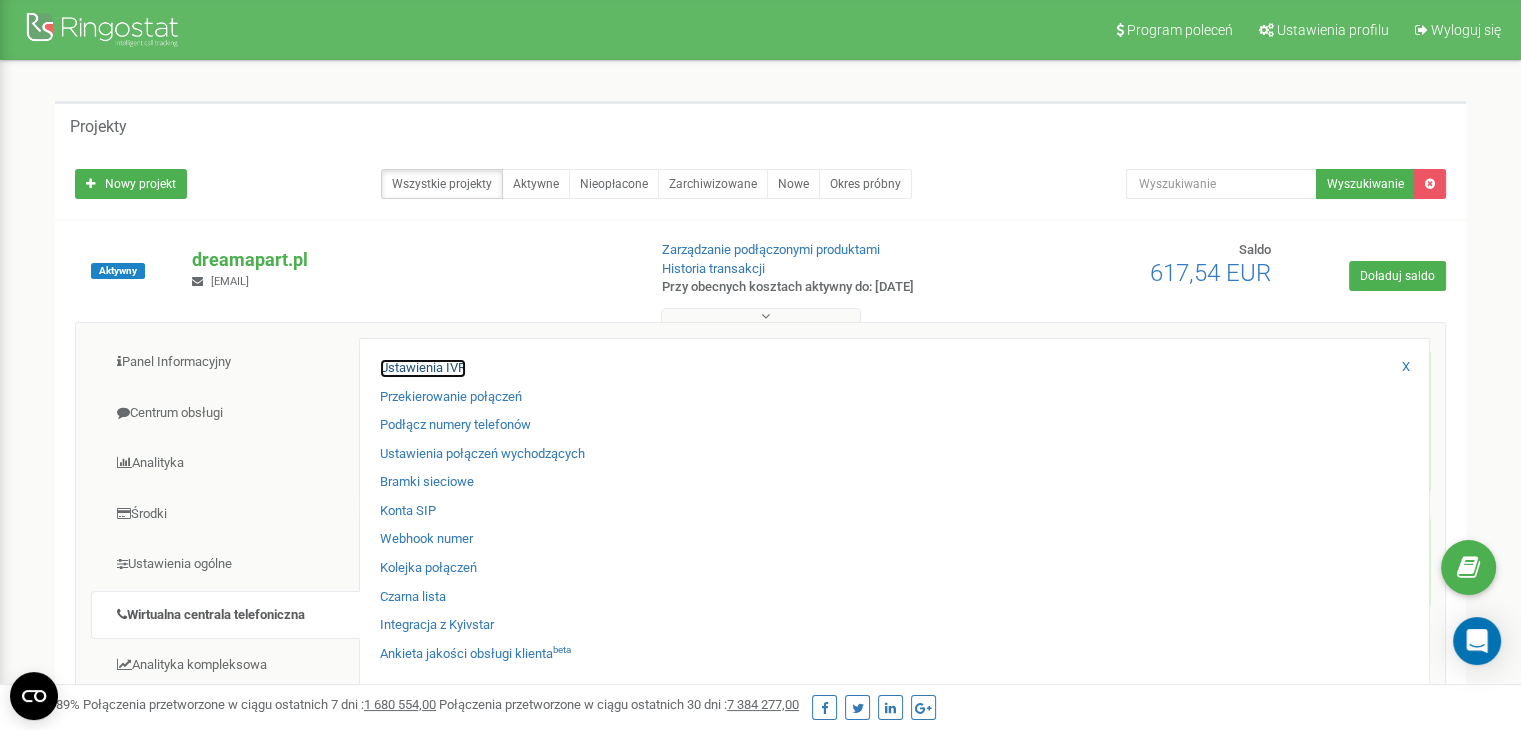 click on "Ustawienia IVR" at bounding box center [423, 368] 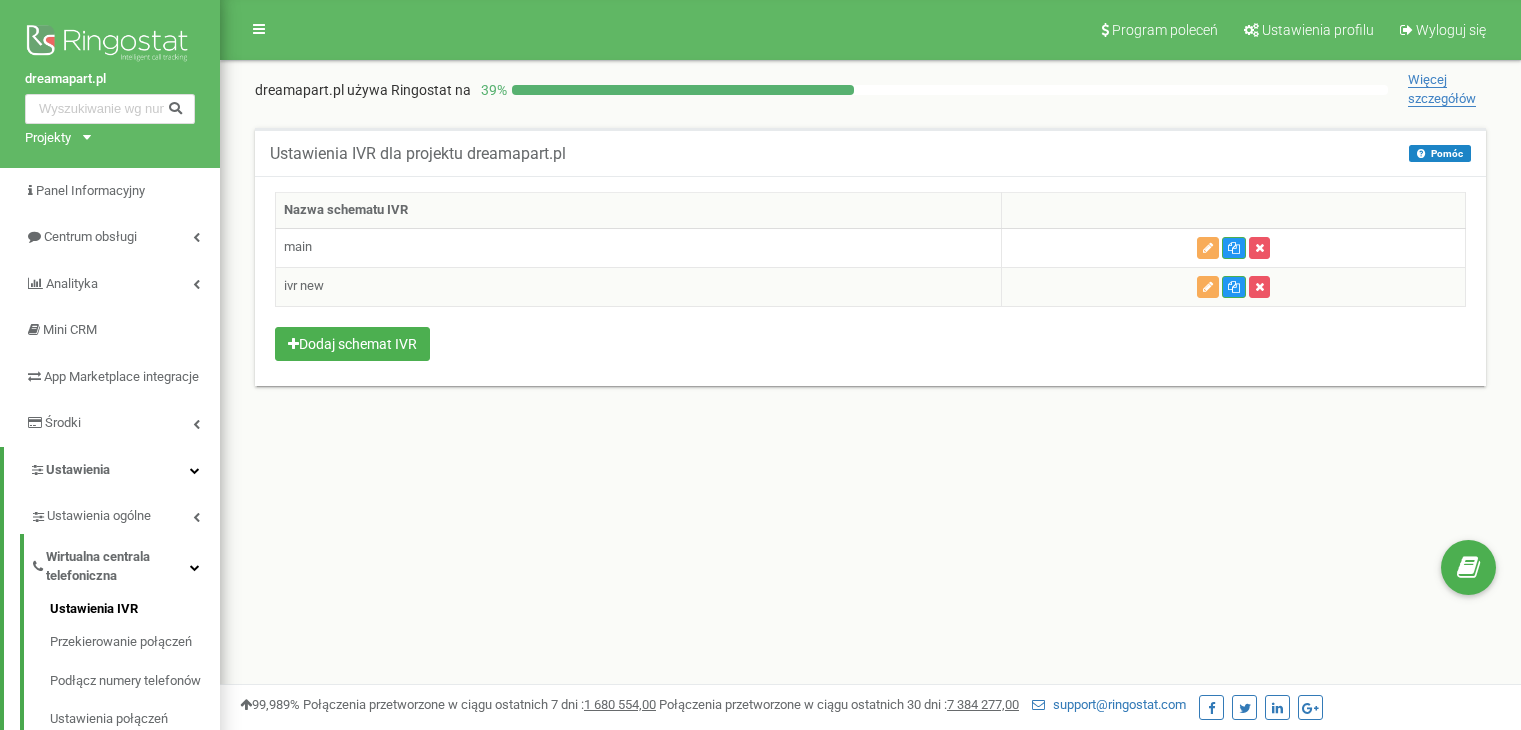 scroll, scrollTop: 0, scrollLeft: 0, axis: both 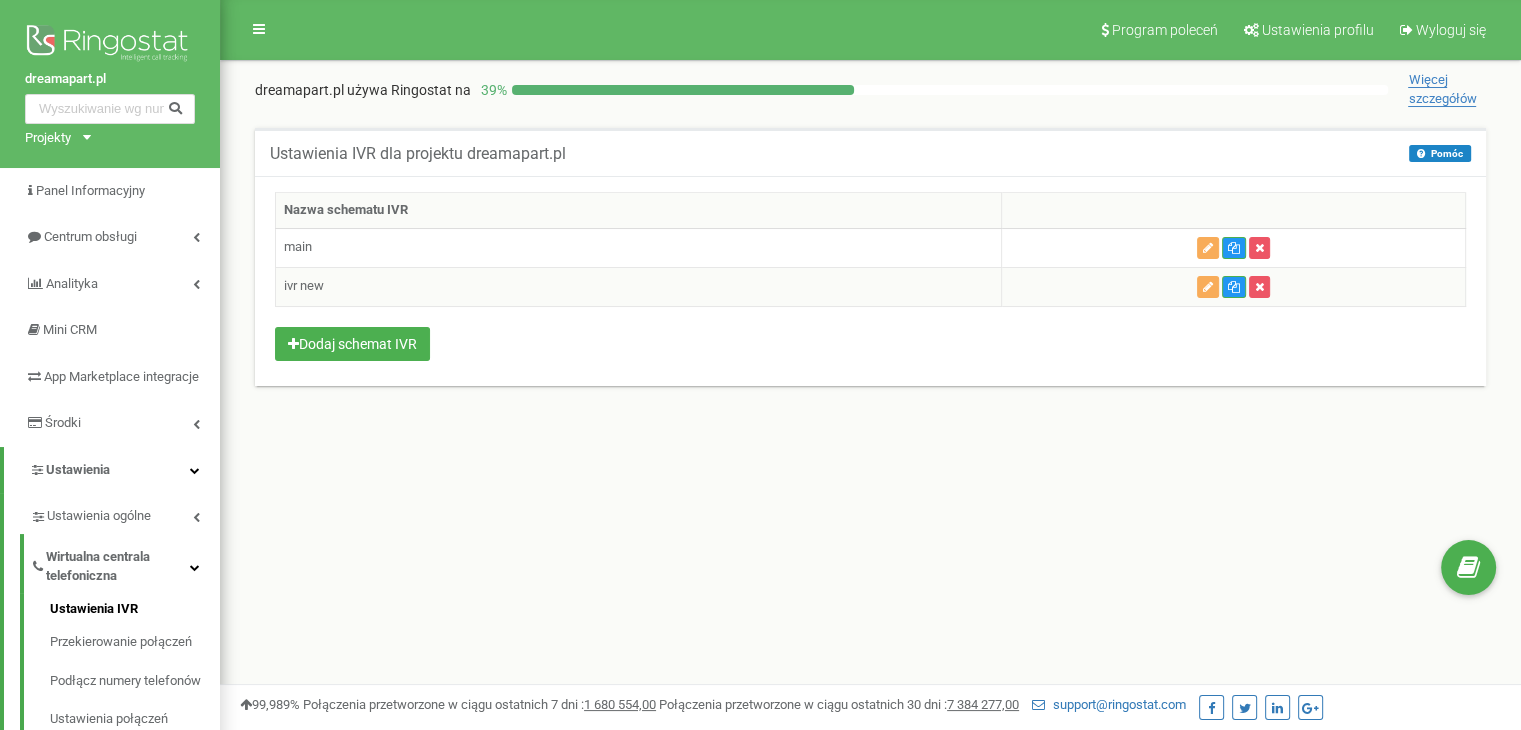 click on "ivr new" at bounding box center (639, 286) 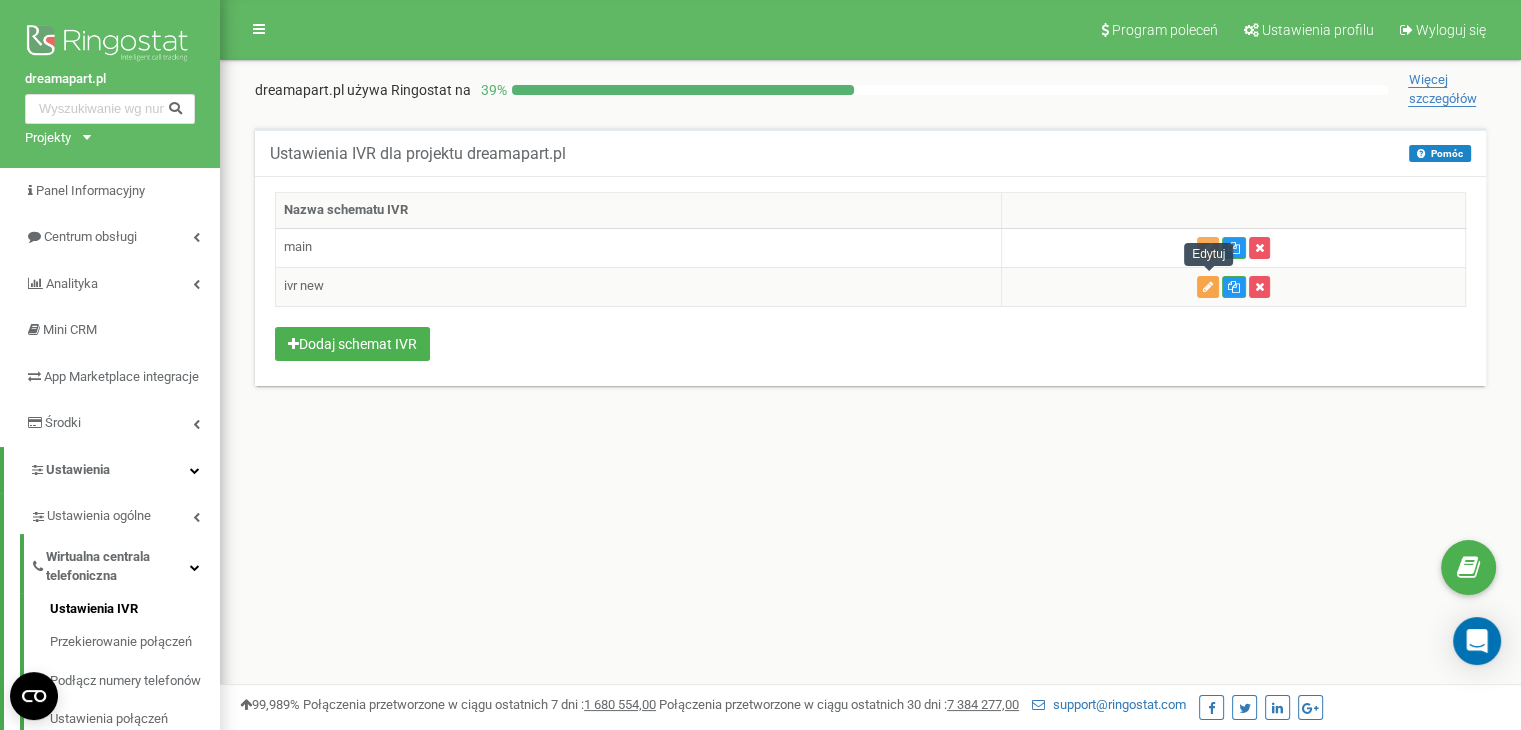 click at bounding box center [1208, 287] 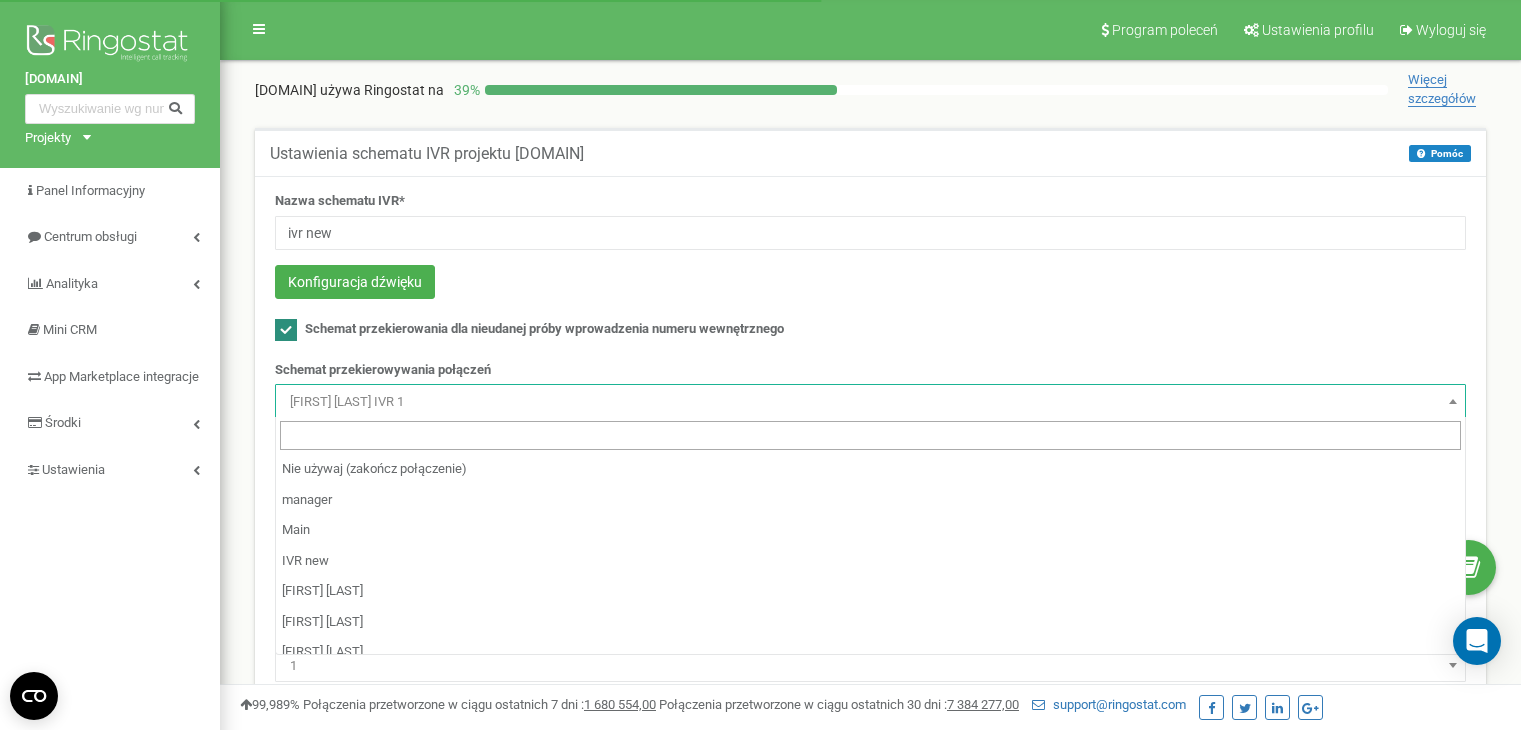 scroll, scrollTop: 0, scrollLeft: 0, axis: both 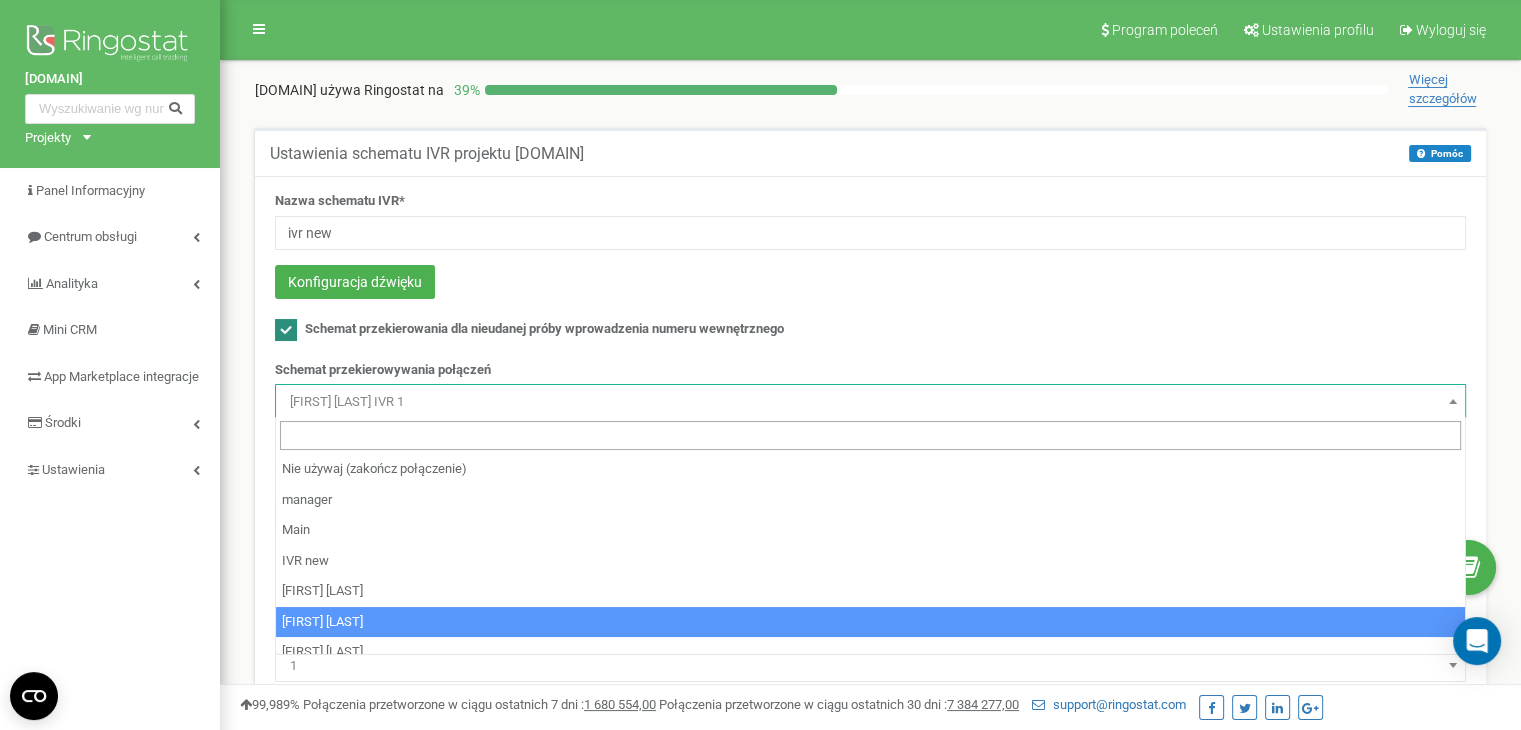 select on "140455" 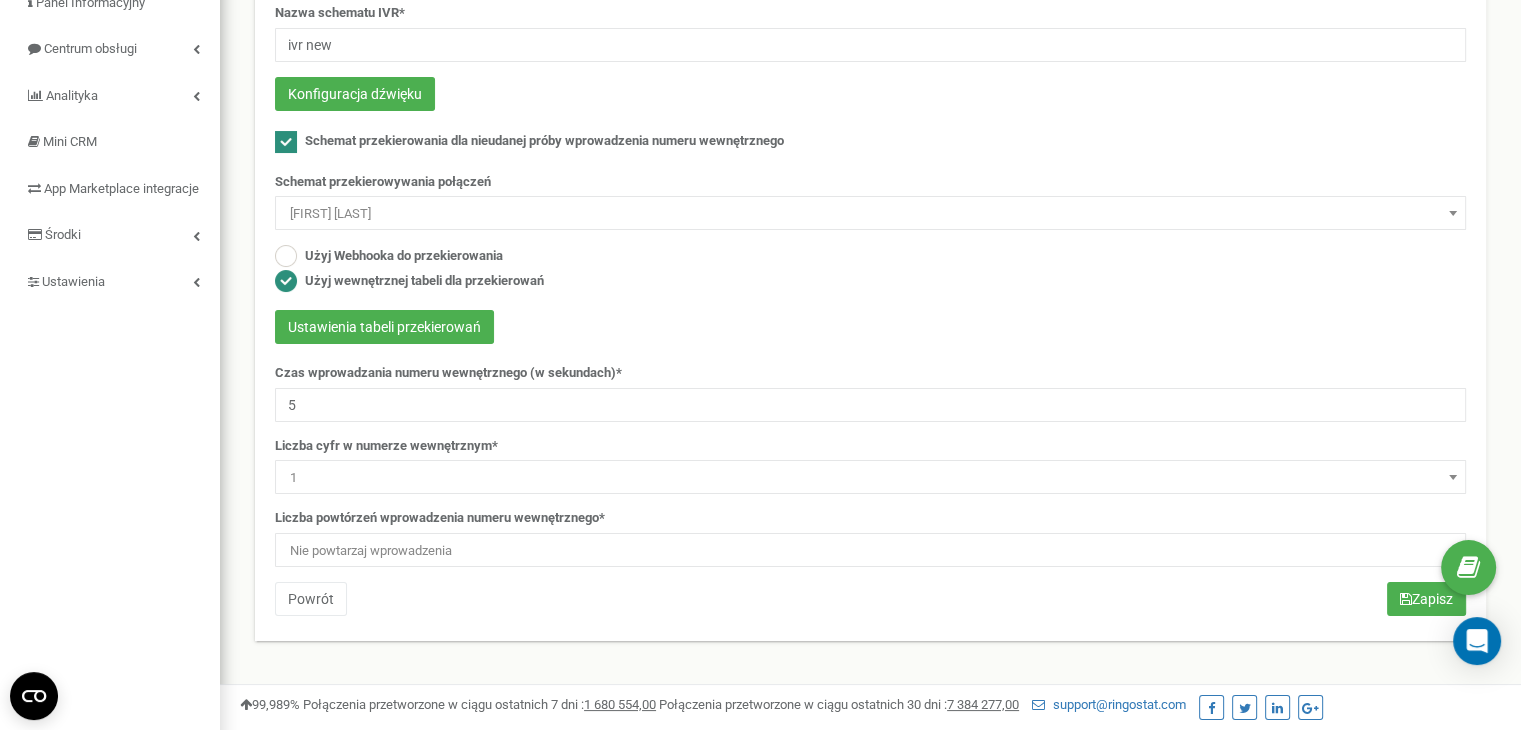 scroll, scrollTop: 200, scrollLeft: 0, axis: vertical 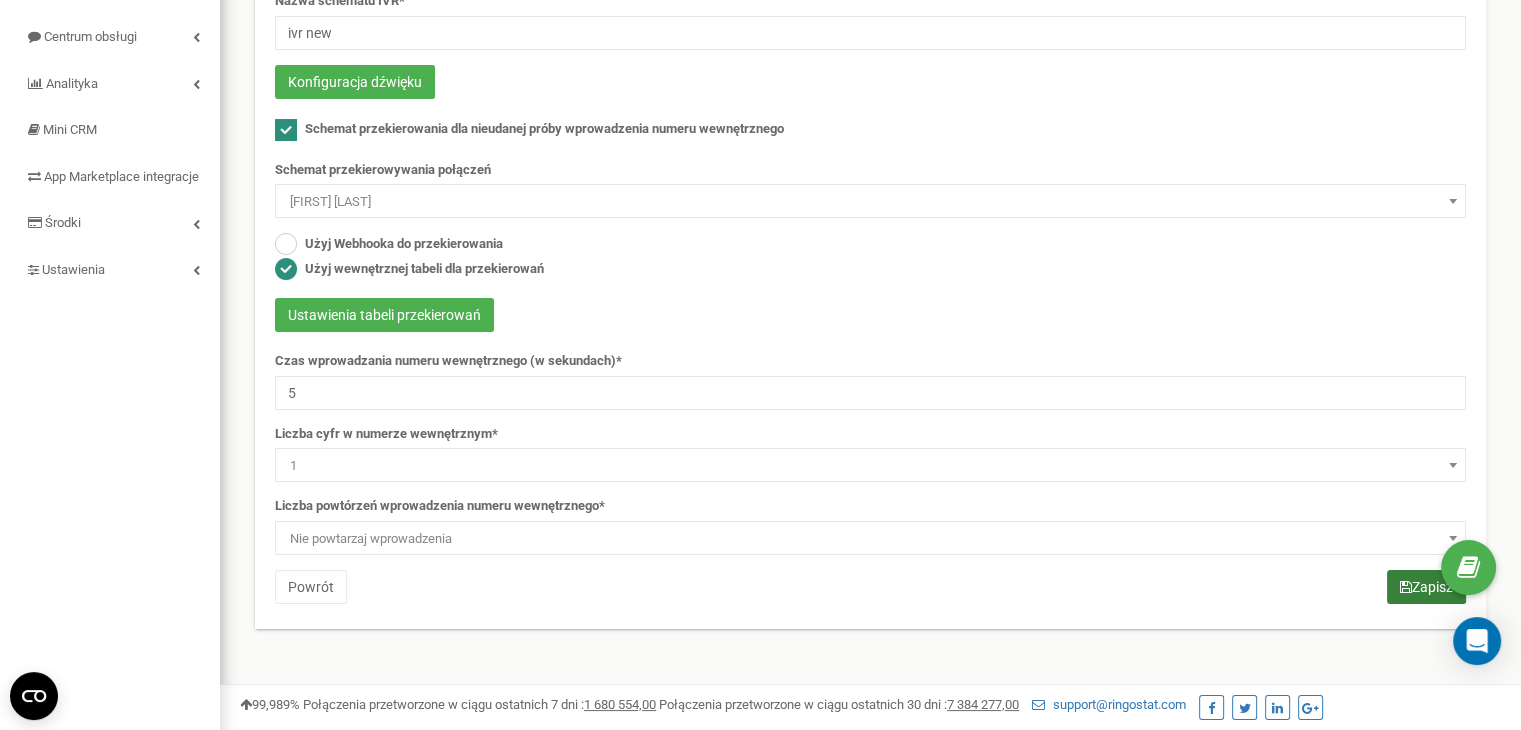 click on "Zapisz" at bounding box center (1426, 587) 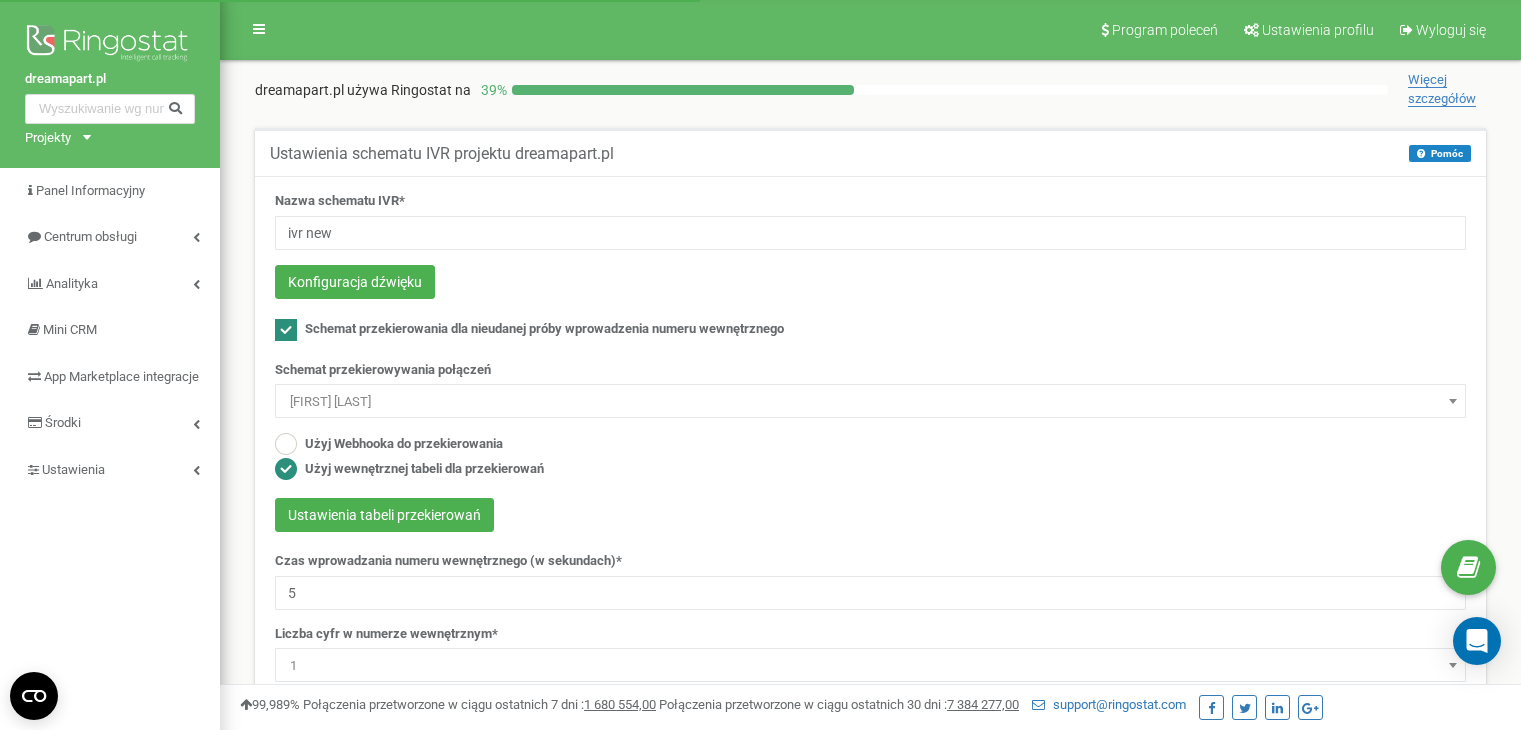 scroll, scrollTop: 0, scrollLeft: 0, axis: both 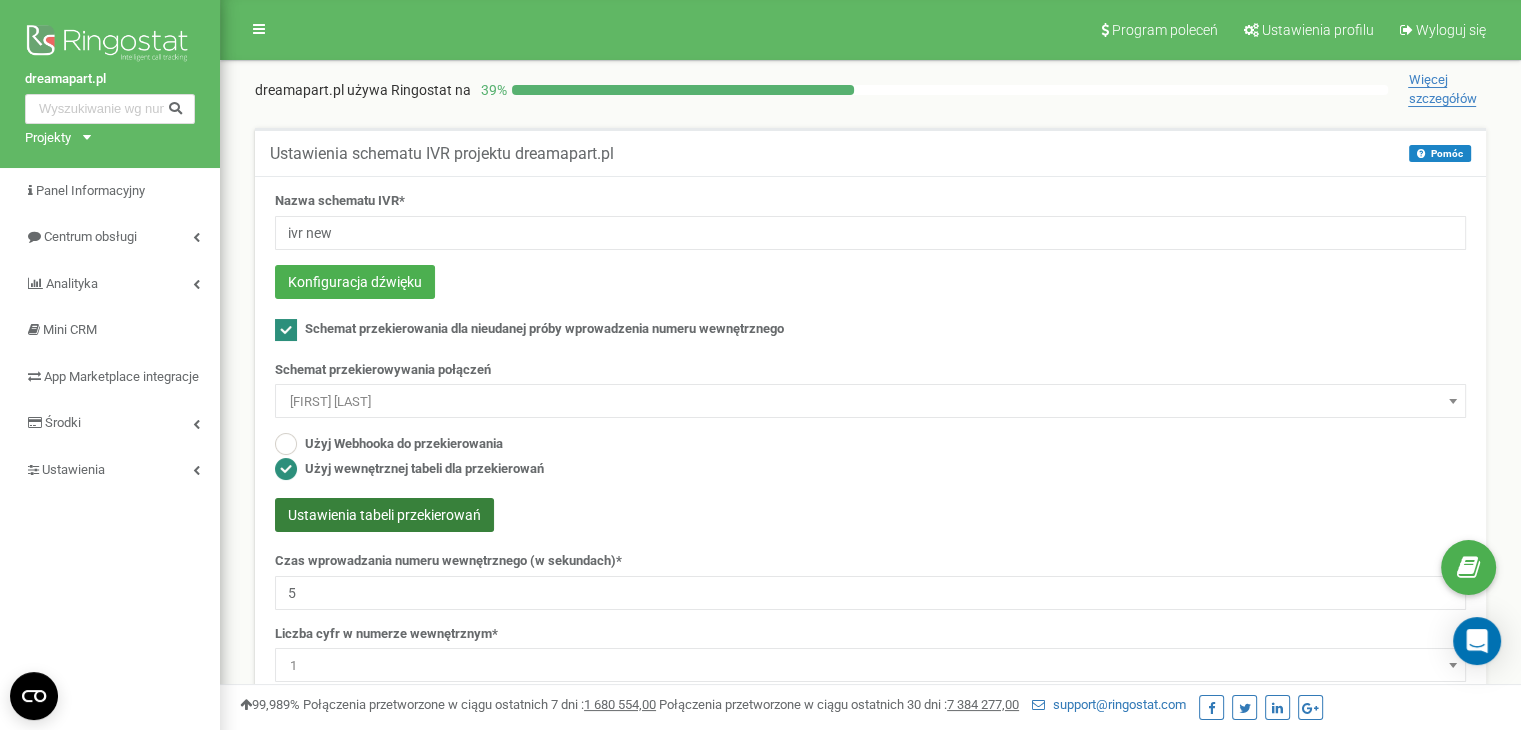 click on "Ustawienia tabeli przekierowań" at bounding box center (384, 515) 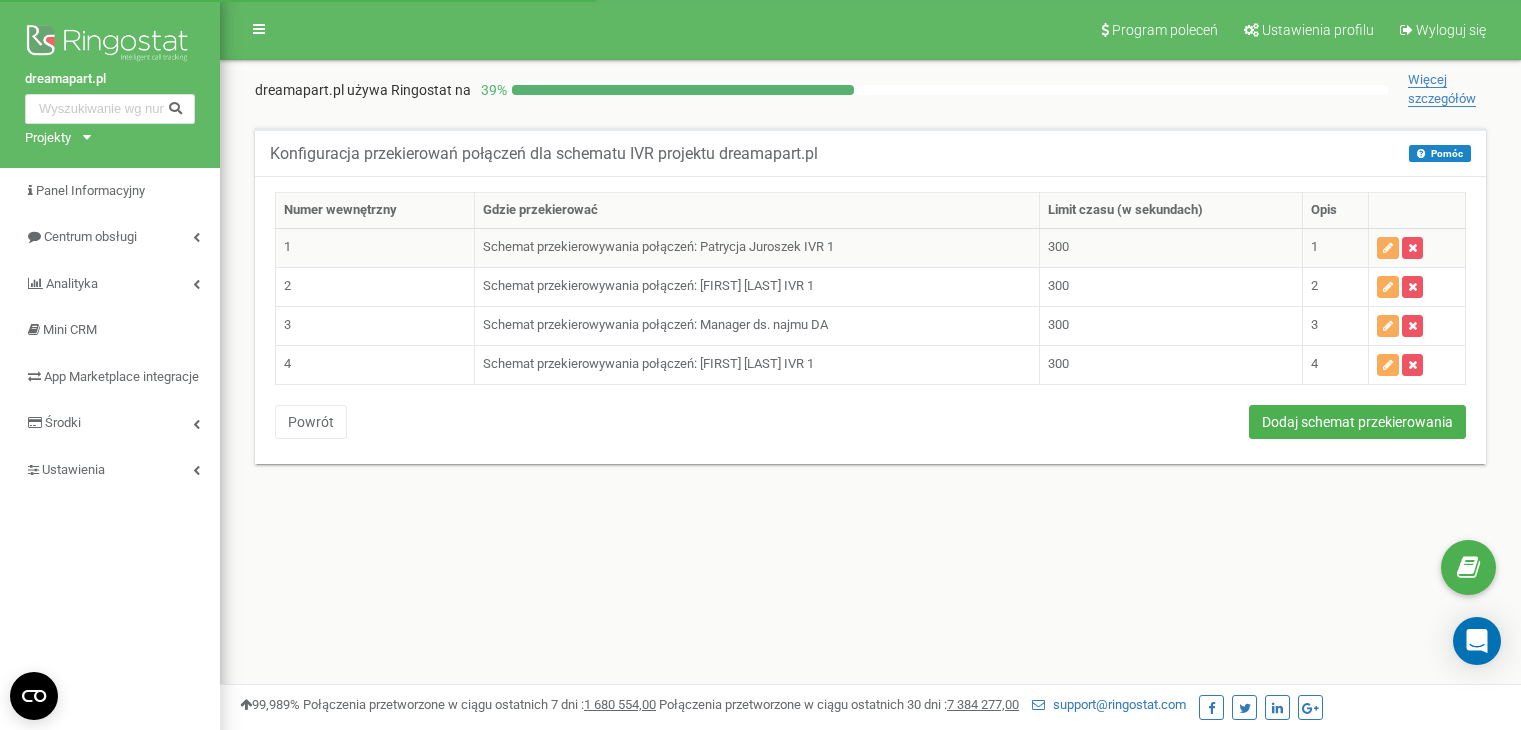 scroll, scrollTop: 0, scrollLeft: 0, axis: both 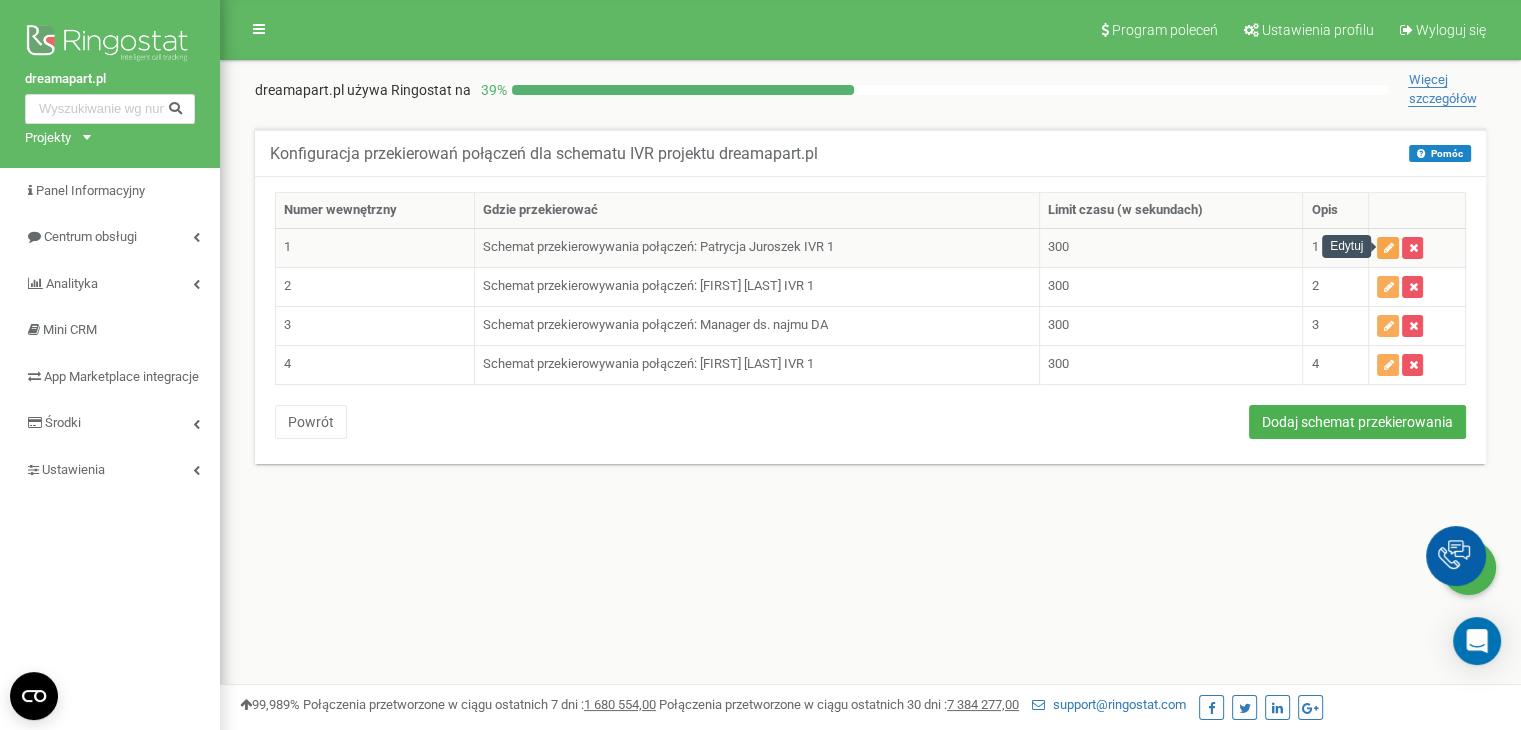 click at bounding box center (1388, 248) 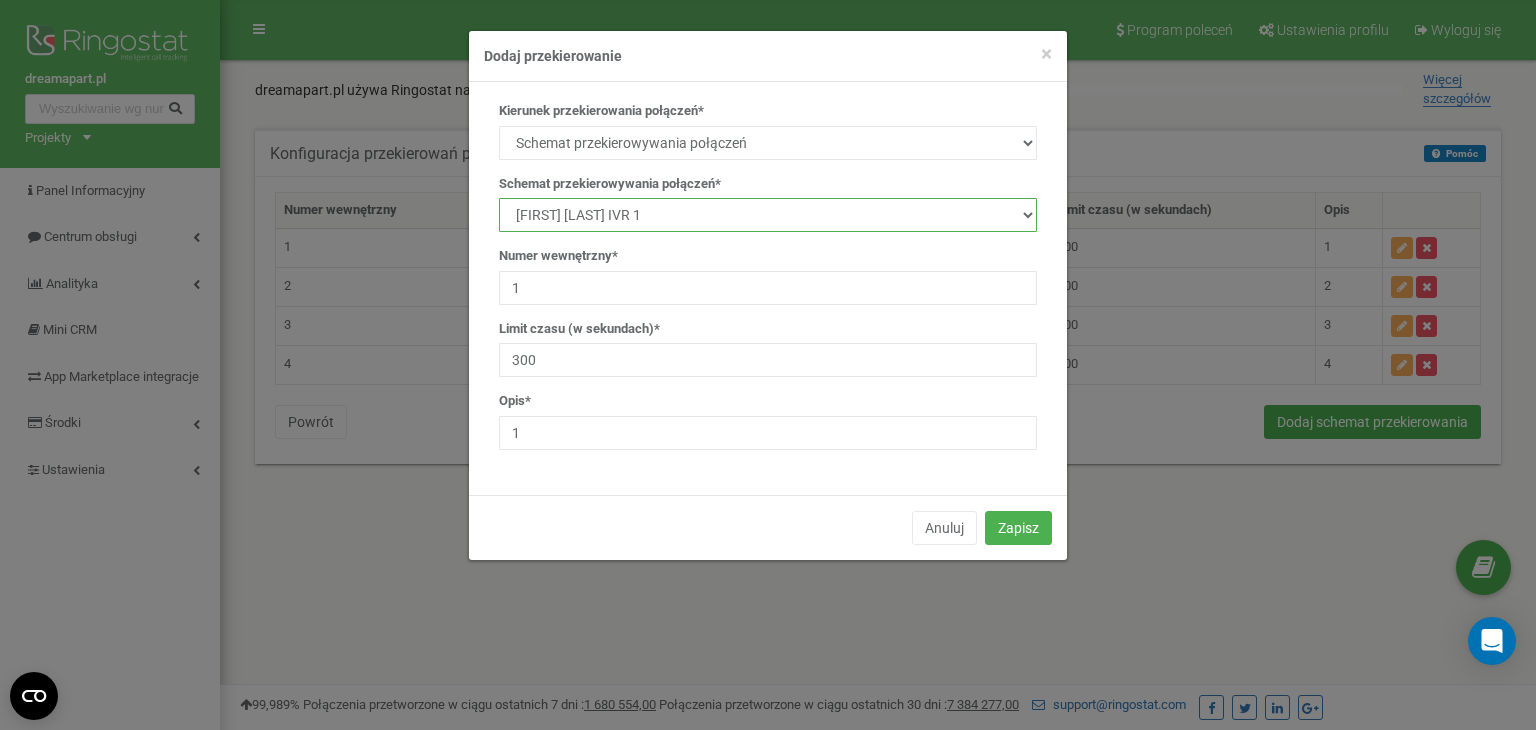 click on "manager
Main
IVR new
Kamila Rzeszut
Patrycja Juroszek
Szymon Górnik
Manager ds. najmu DA
IVR reserve
Iwona Boraczewska
Agnieszka Bartkow i Adrzej Waz
test
Kamila Rzeszut IVR 1
Iwona Boraczewska IVR 1
Patrycja Juroszek IVR 1
Szymon Górnik IVR 1" at bounding box center (768, 215) 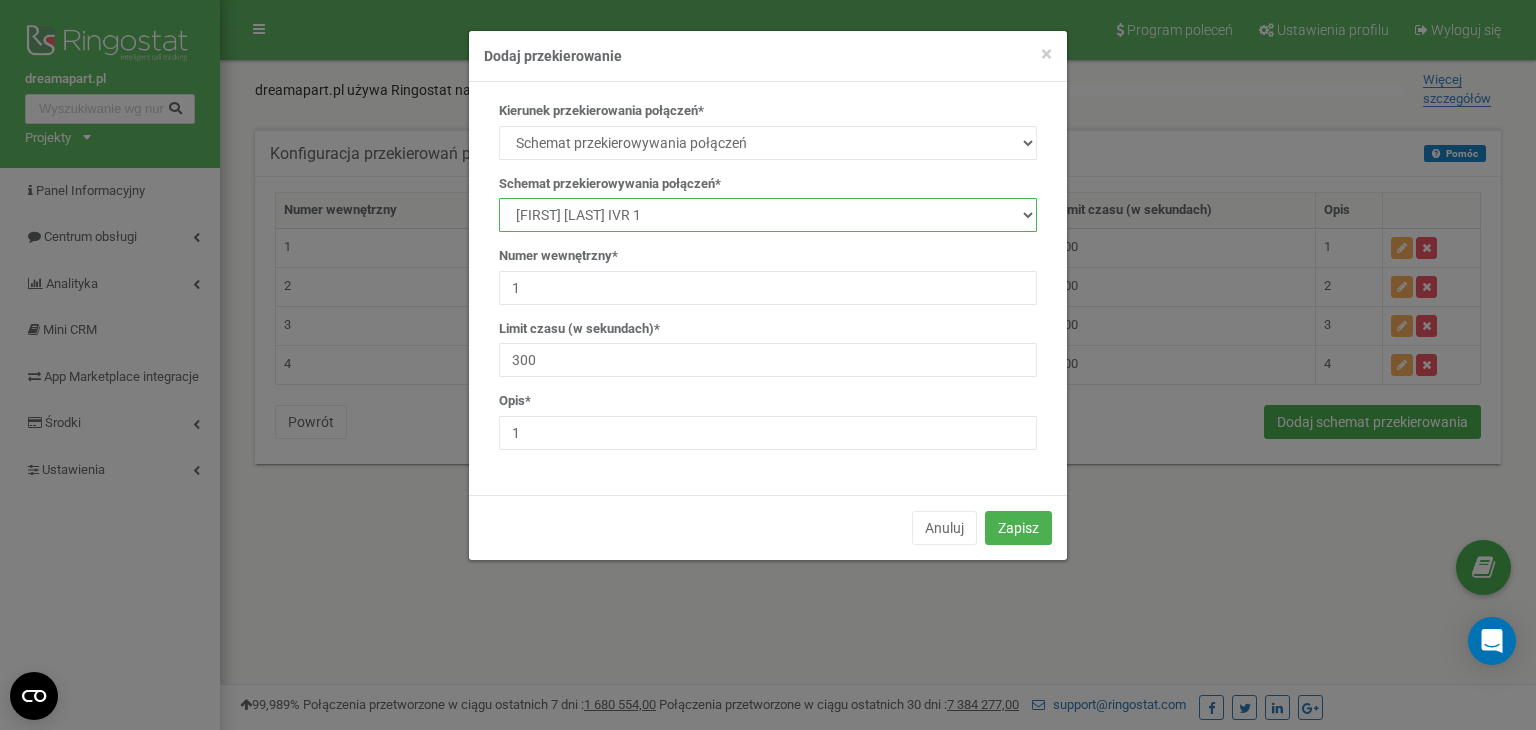select on "140455" 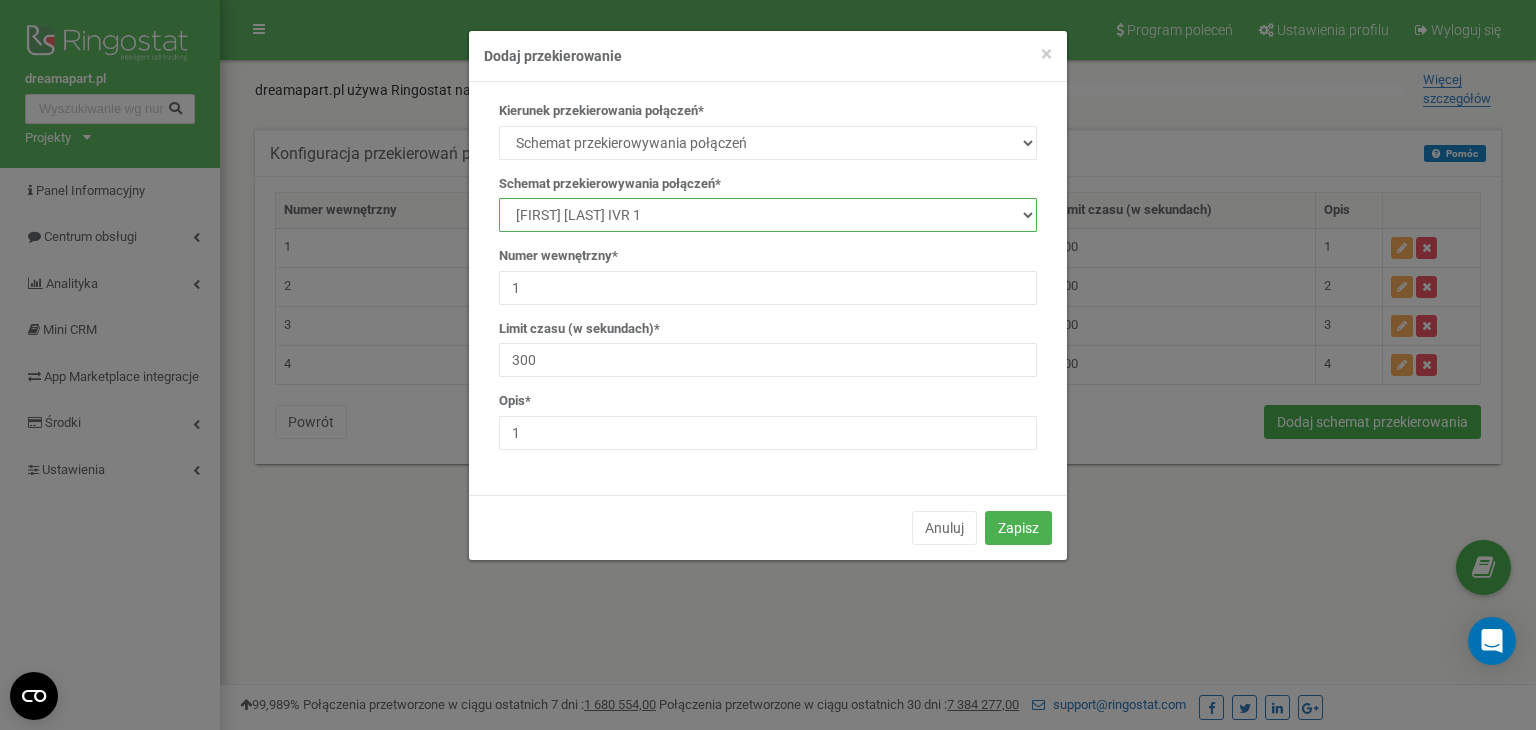 click on "manager
Main
IVR new
Kamila Rzeszut
Patrycja Juroszek
Szymon Górnik
Manager ds. najmu DA
IVR reserve
Iwona Boraczewska
Agnieszka Bartkow i Adrzej Waz
test
Kamila Rzeszut IVR 1
Iwona Boraczewska IVR 1
Patrycja Juroszek IVR 1
Szymon Górnik IVR 1" at bounding box center (768, 215) 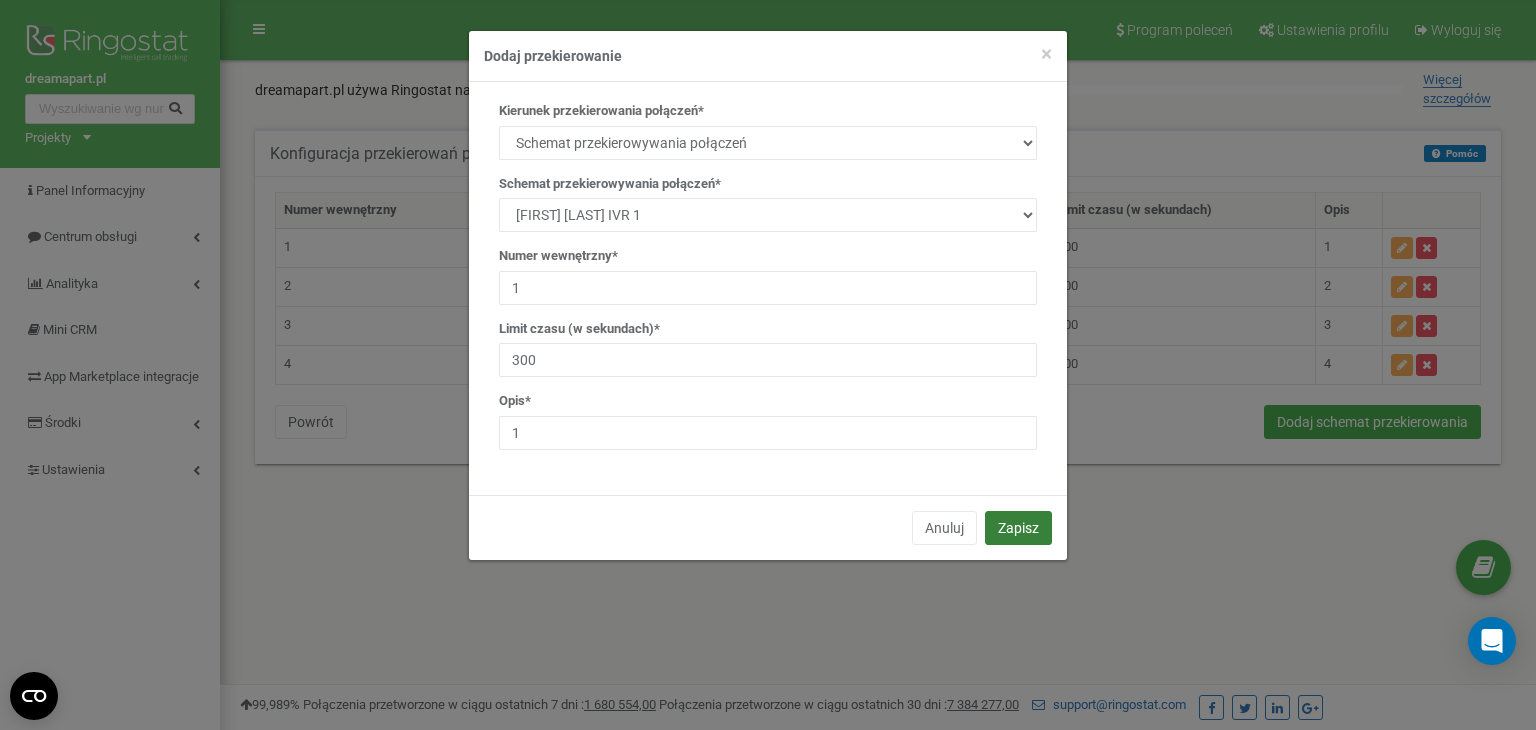 click on "Zapisz" at bounding box center [1018, 528] 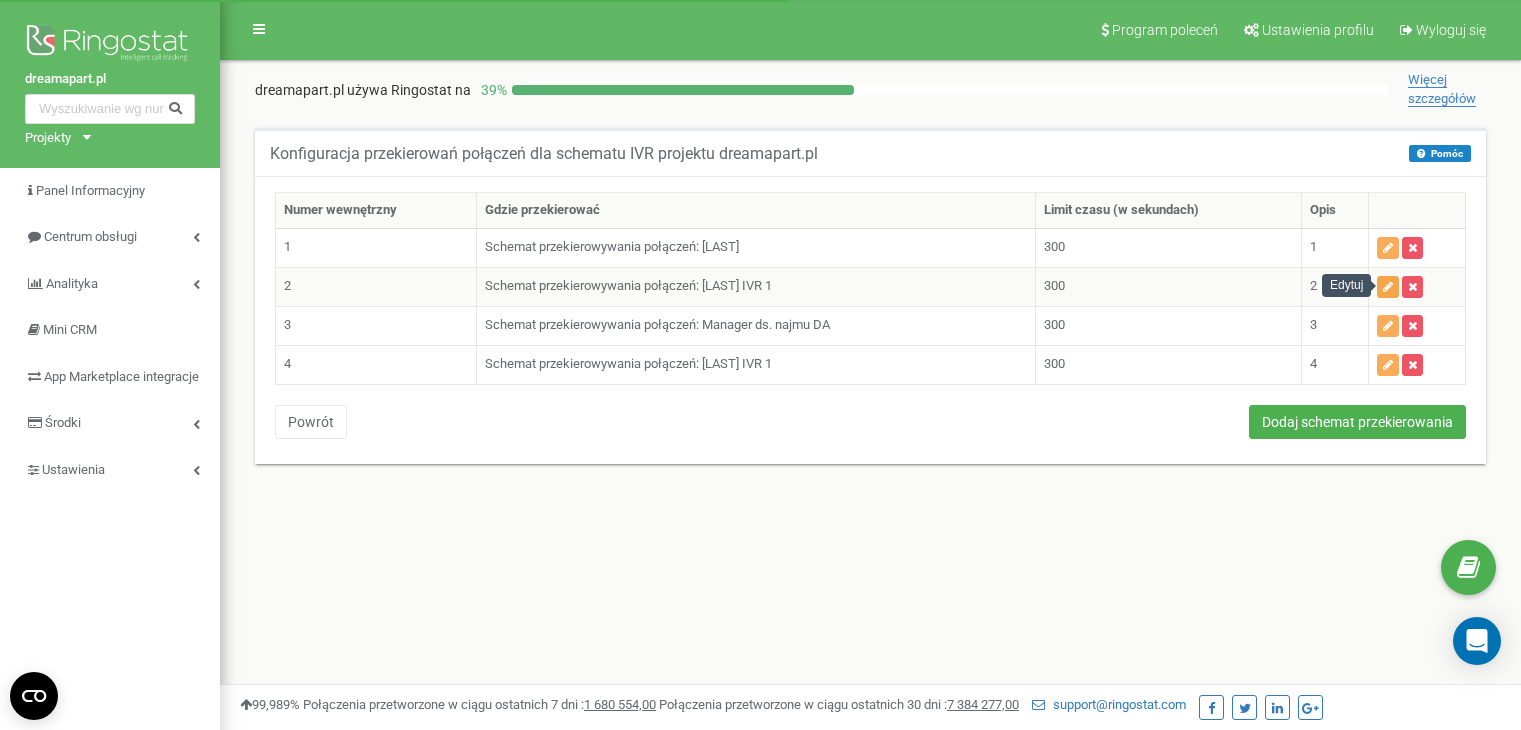 scroll, scrollTop: 0, scrollLeft: 0, axis: both 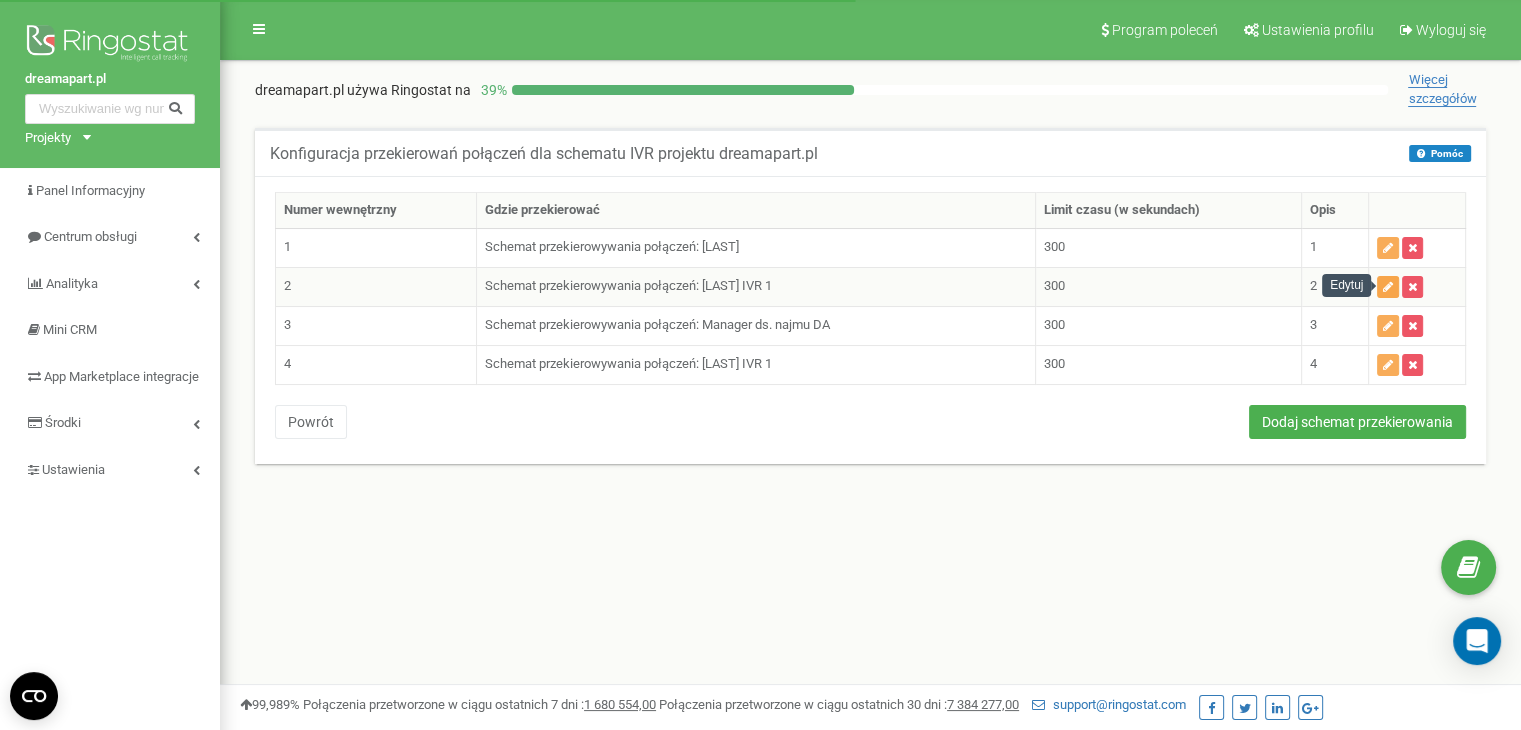click at bounding box center (1388, 287) 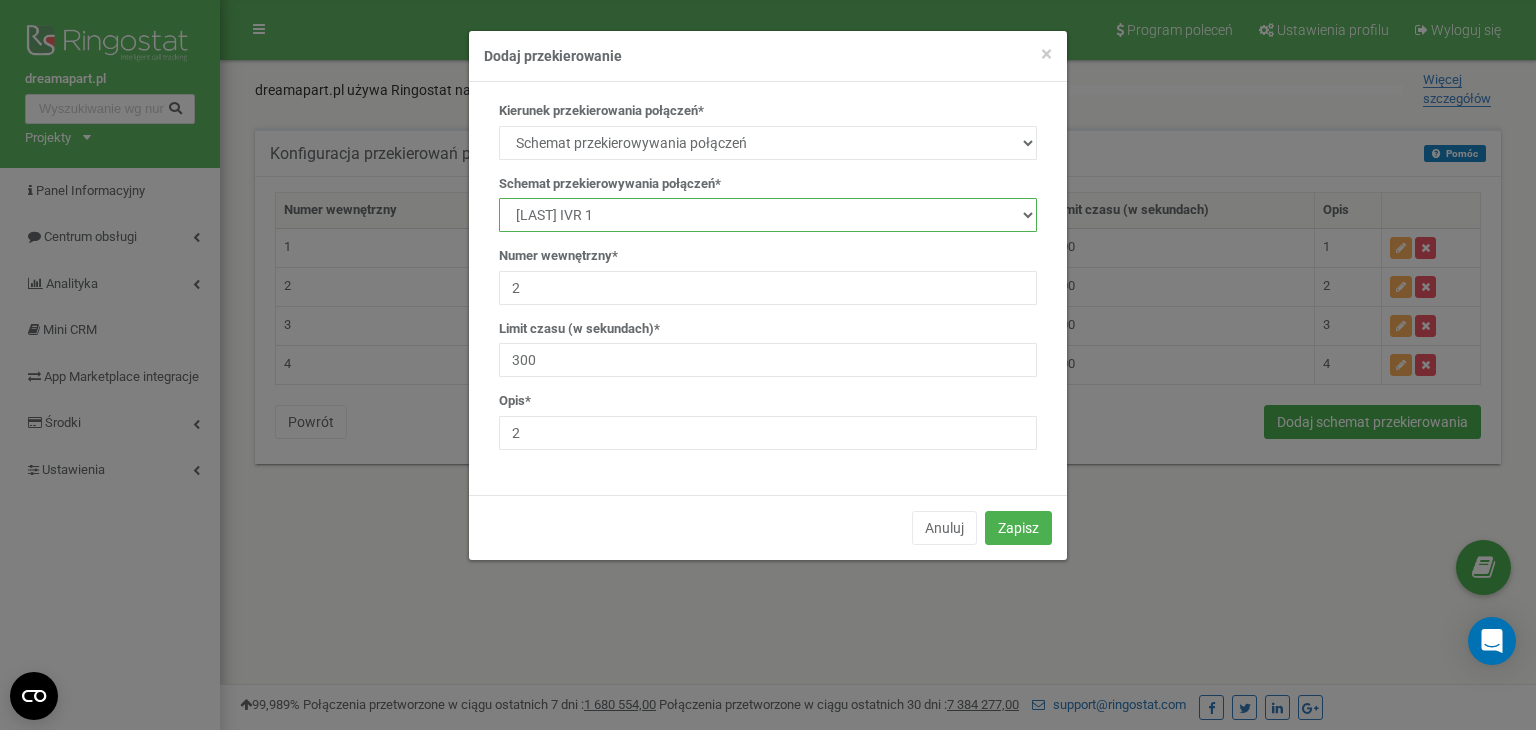 click on "manager
Main
IVR new
Kamila Rzeszut
Patrycja Juroszek
Szymon Górnik
Manager ds. najmu DA
IVR reserve
Iwona Boraczewska
Agnieszka Bartkow i Adrzej Waz
test
Kamila Rzeszut IVR 1
Iwona Boraczewska IVR 1
Patrycja Juroszek IVR 1
Szymon Górnik IVR 1" at bounding box center (768, 215) 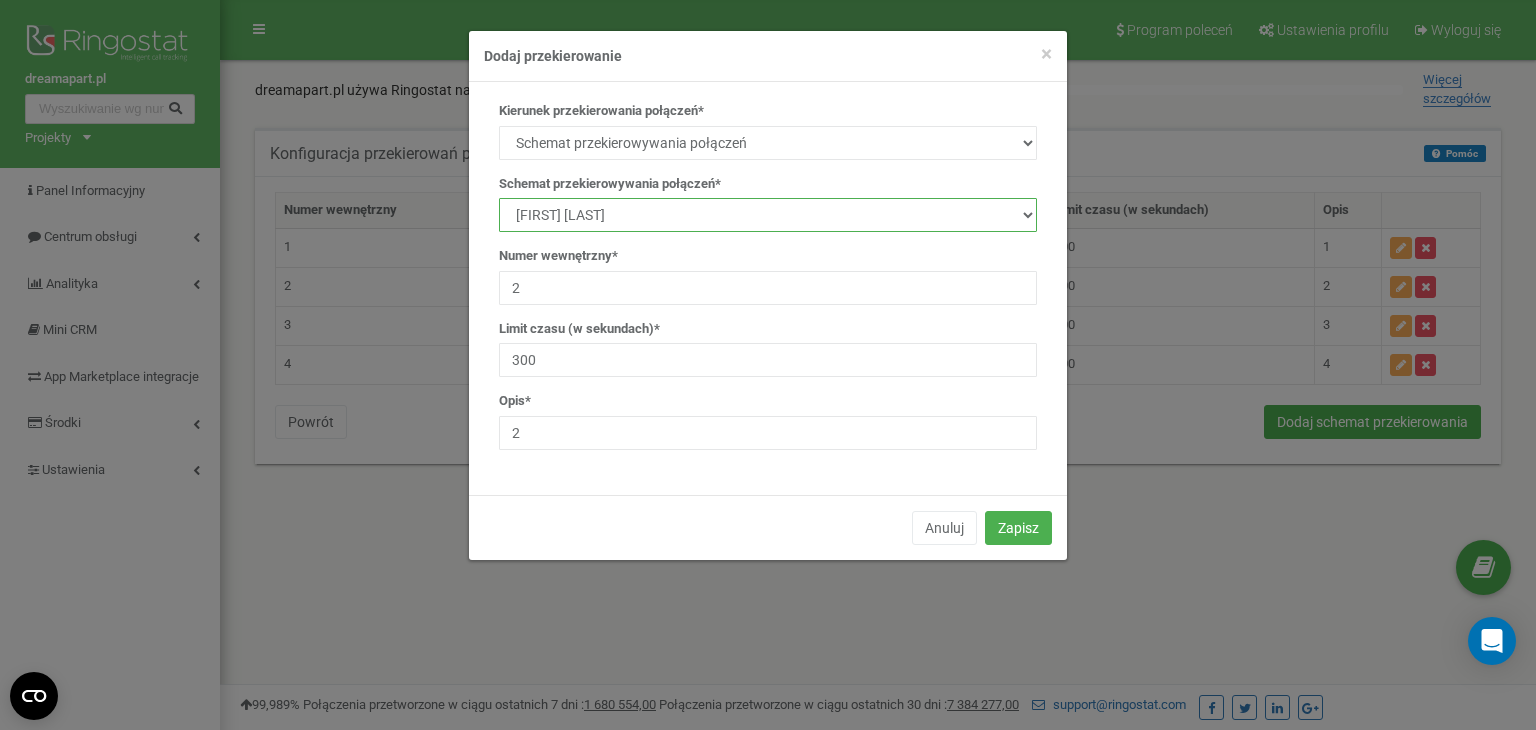 click on "manager
Main
IVR new
Kamila Rzeszut
Patrycja Juroszek
Szymon Górnik
Manager ds. najmu DA
IVR reserve
Iwona Boraczewska
Agnieszka Bartkow i Adrzej Waz
test
Kamila Rzeszut IVR 1
Iwona Boraczewska IVR 1
Patrycja Juroszek IVR 1
Szymon Górnik IVR 1" at bounding box center [768, 215] 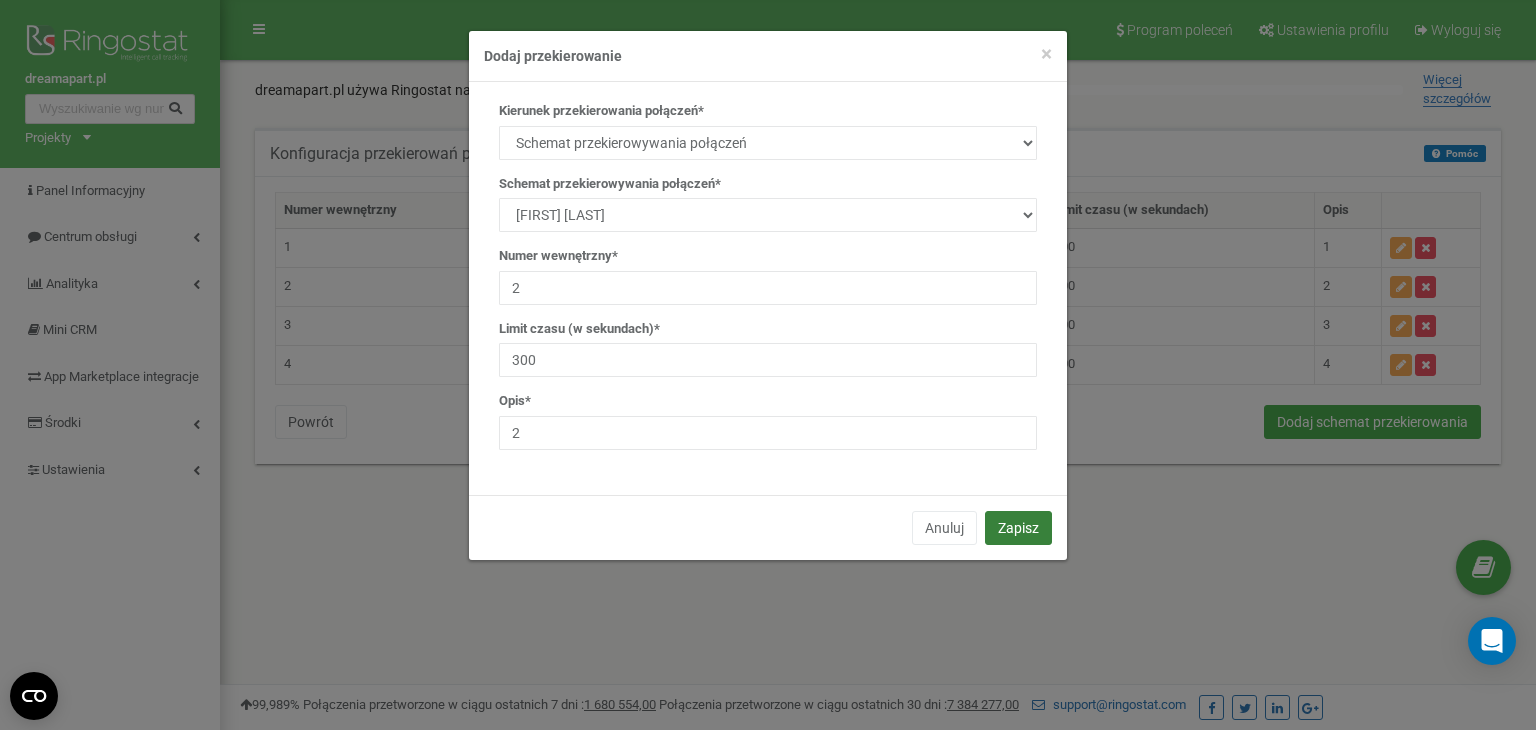 click on "Zapisz" at bounding box center (1018, 528) 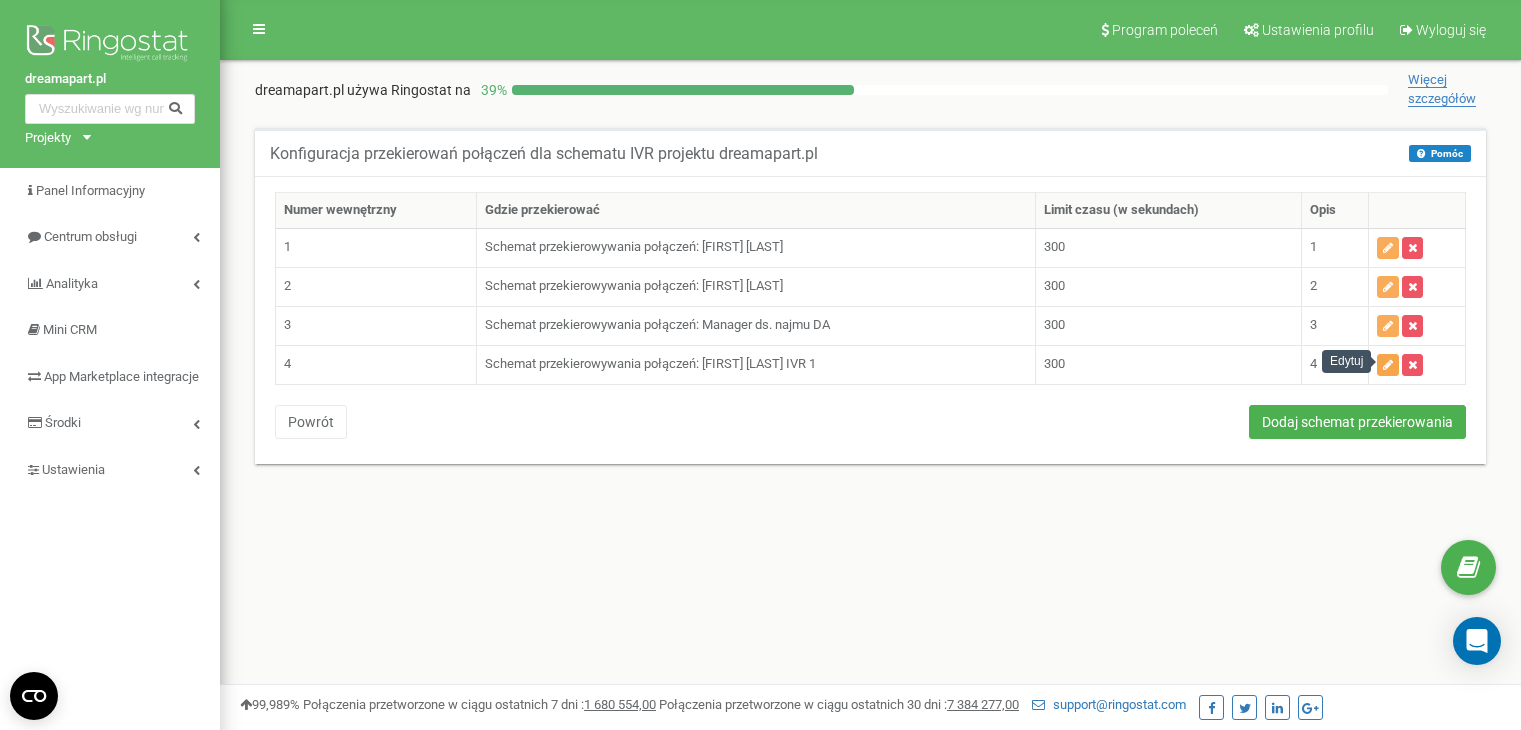 scroll, scrollTop: 0, scrollLeft: 0, axis: both 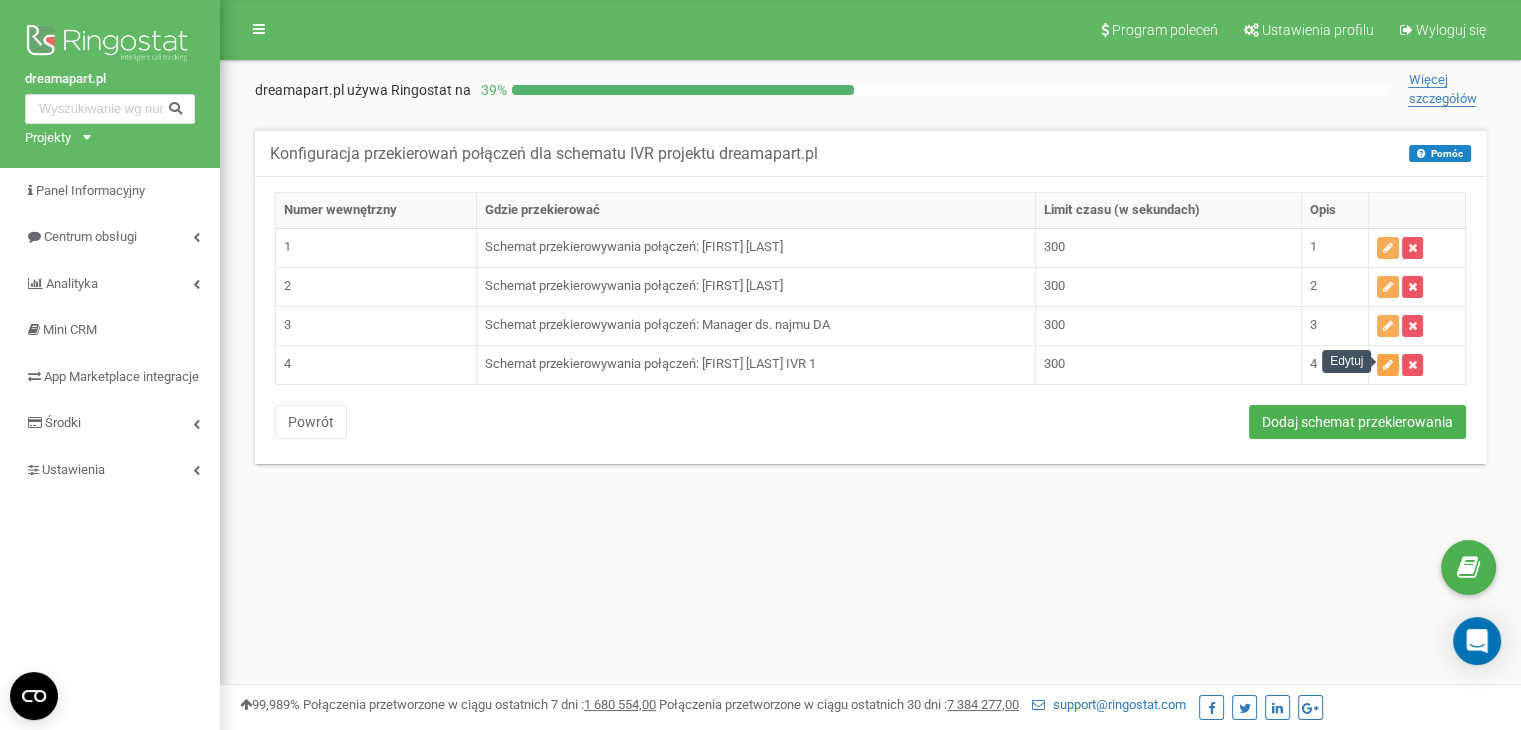 click at bounding box center (1388, 365) 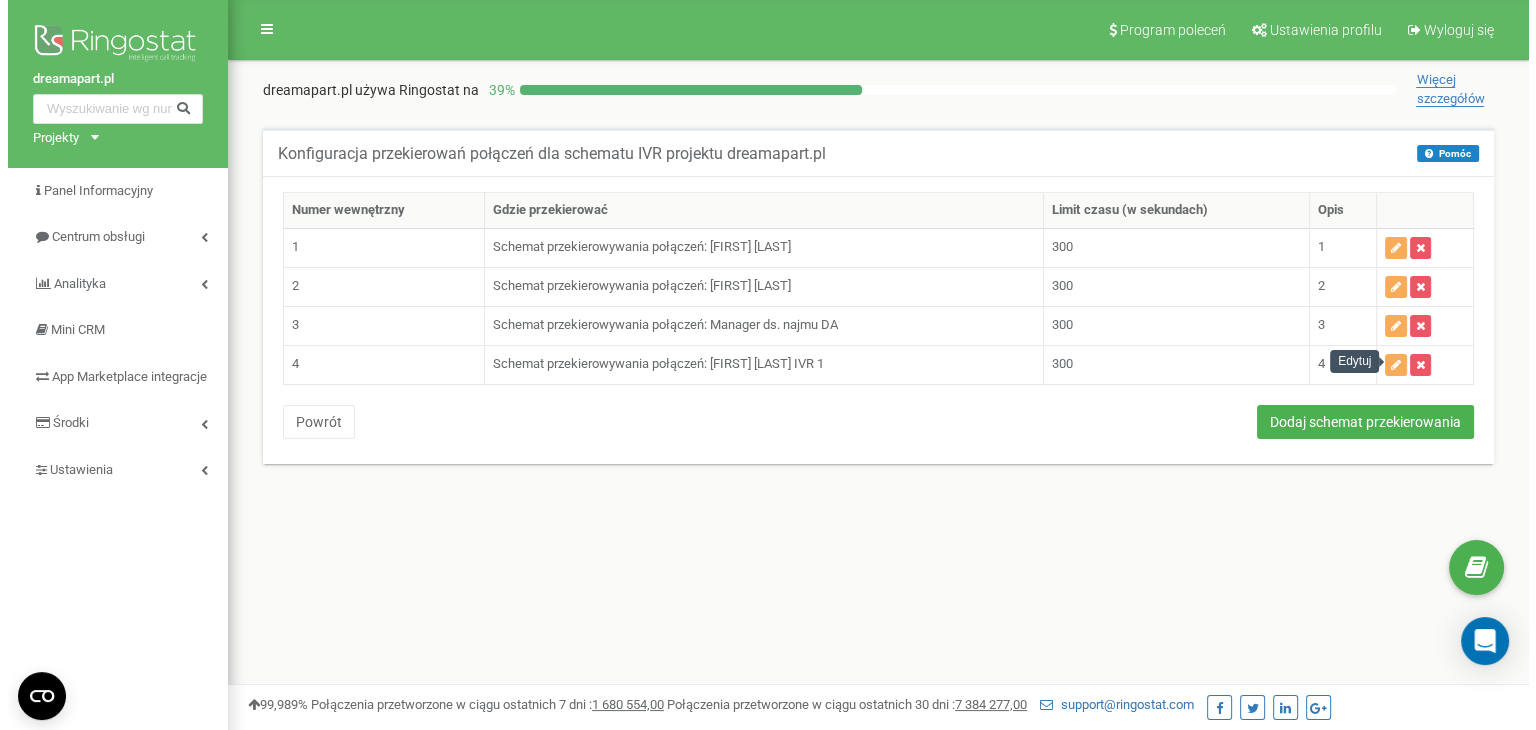 scroll, scrollTop: 0, scrollLeft: 0, axis: both 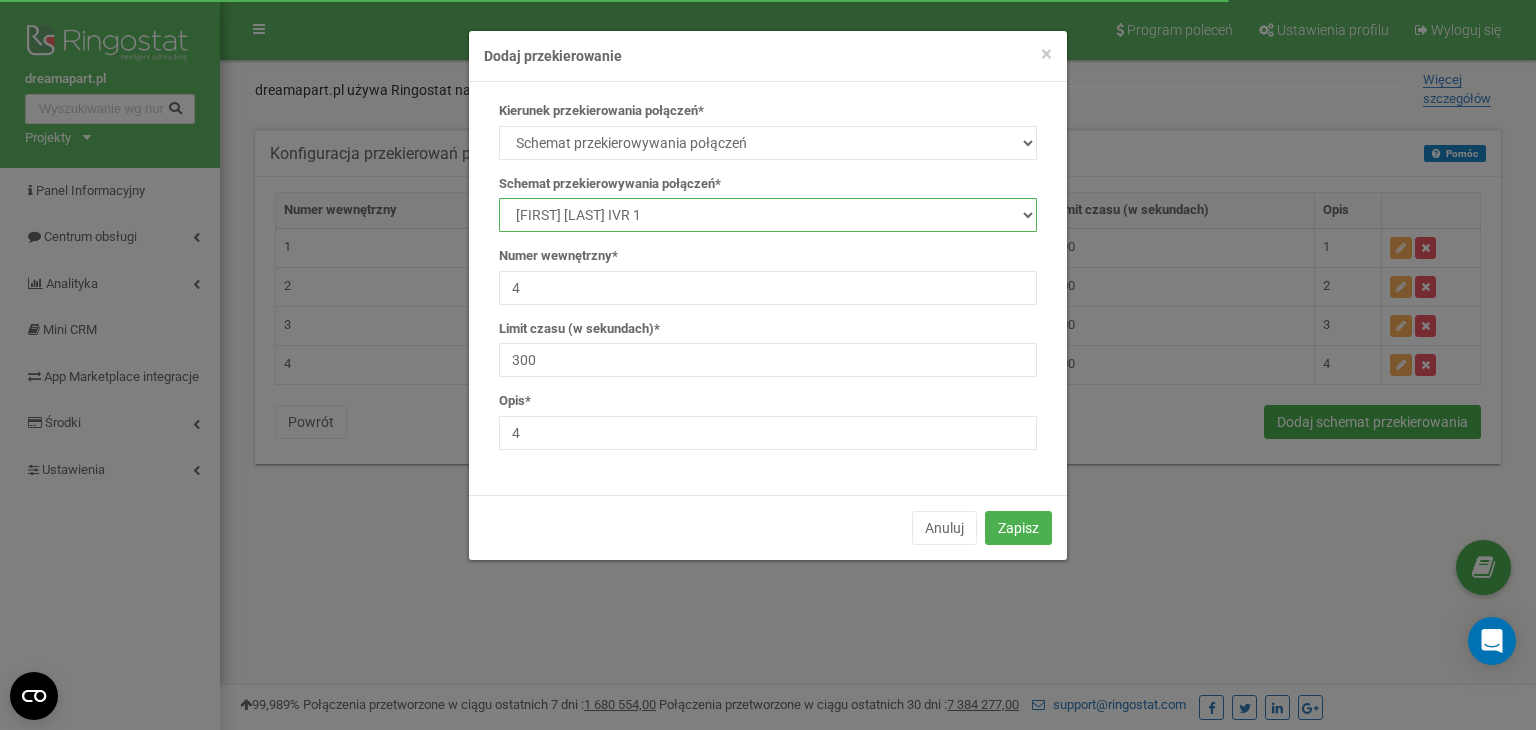 click on "manager
Main
IVR new
[FIRST] [LAST]
[FIRST] [LAST]
[FIRST] [LAST]
Manager ds. najmu DA
IVR reserve
[LAST]
[LAST] i [LAST]
test
[FIRST] [LAST] IVR 1
[LAST] IVR 1
[FIRST] [LAST] IVR 1
[FIRST] [LAST] IVR 1" at bounding box center (768, 215) 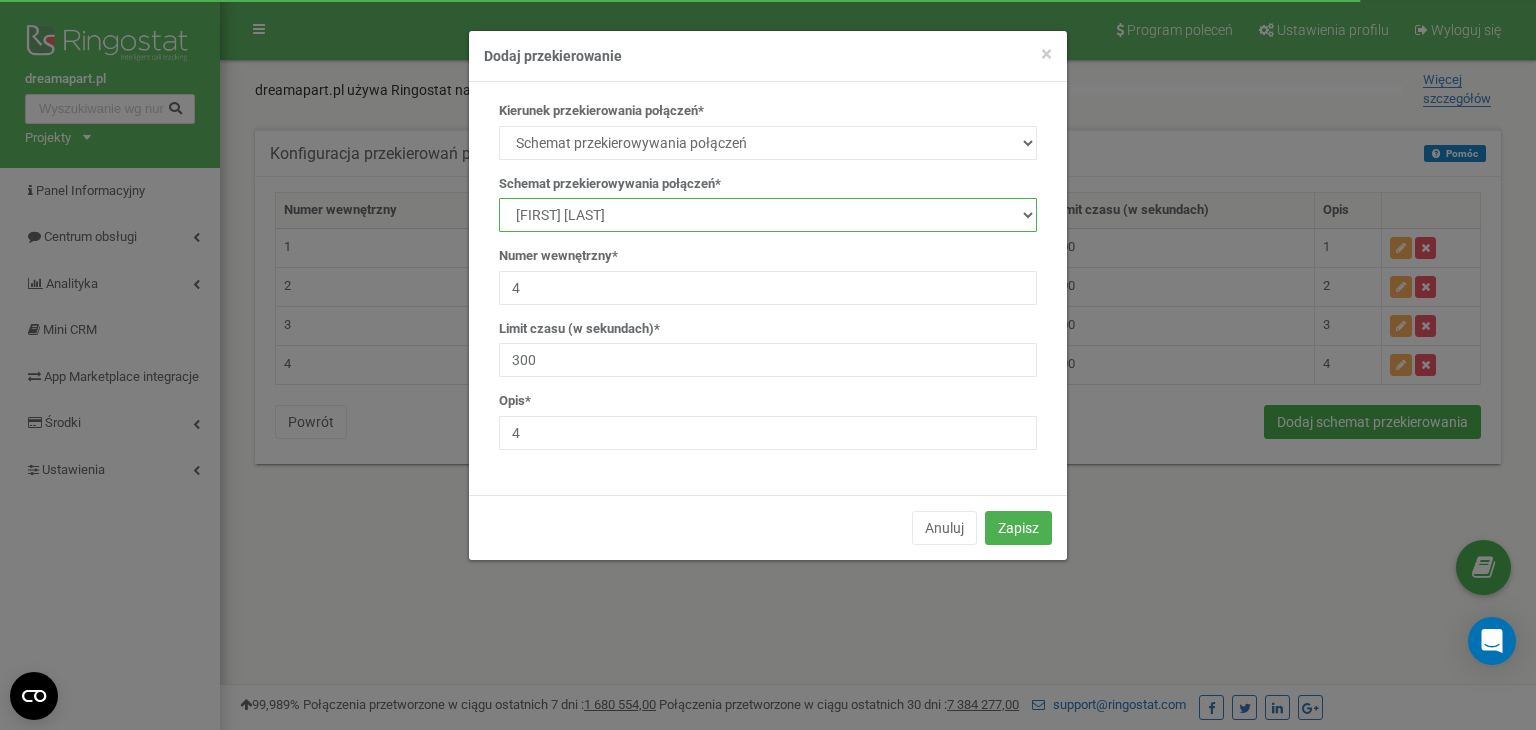 click on "manager
Main
IVR new
[FIRST] [LAST]
[FIRST] [LAST]
[FIRST] [LAST]
Manager ds. najmu DA
IVR reserve
[LAST]
[LAST] i [LAST]
test
[FIRST] [LAST] IVR 1
[LAST] IVR 1
[FIRST] [LAST] IVR 1
[FIRST] [LAST] IVR 1" at bounding box center (768, 215) 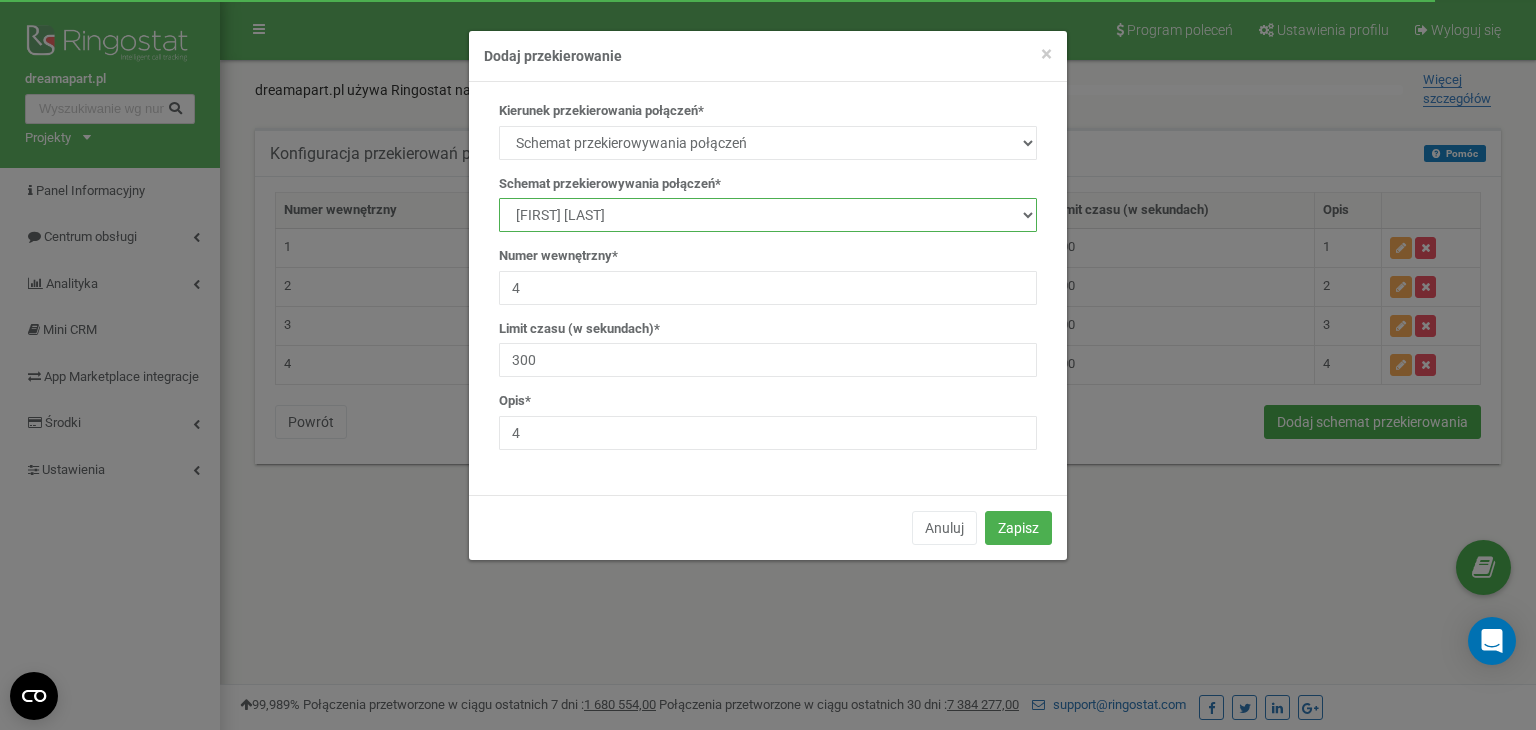 click on "manager
Main
IVR new
[FIRST] [LAST]
[FIRST] [LAST]
[FIRST] [LAST]
Manager ds. najmu DA
IVR reserve
[LAST]
[LAST] i [LAST]
test
[FIRST] [LAST] IVR 1
[LAST] IVR 1
[FIRST] [LAST] IVR 1
[FIRST] [LAST] IVR 1" at bounding box center [768, 215] 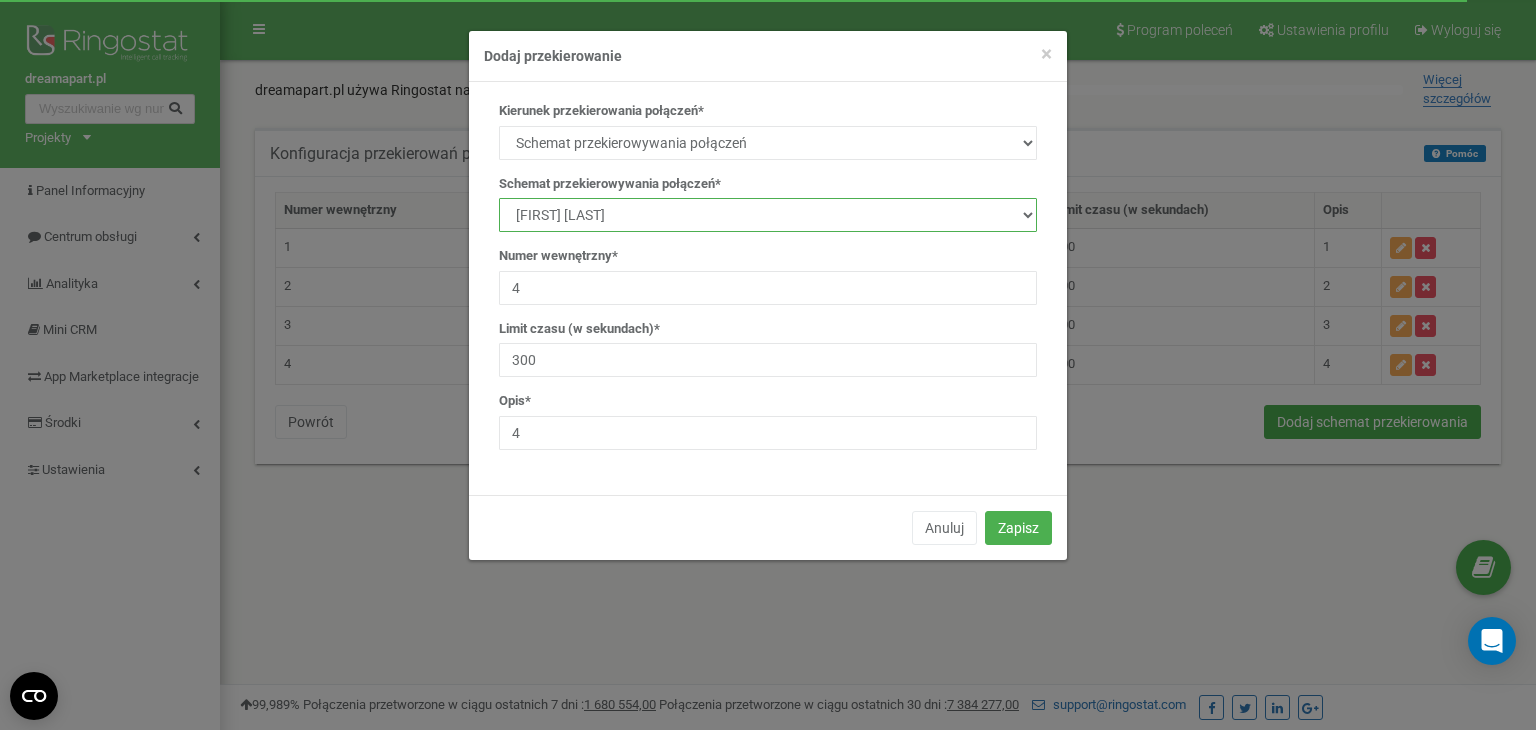 select on "140455" 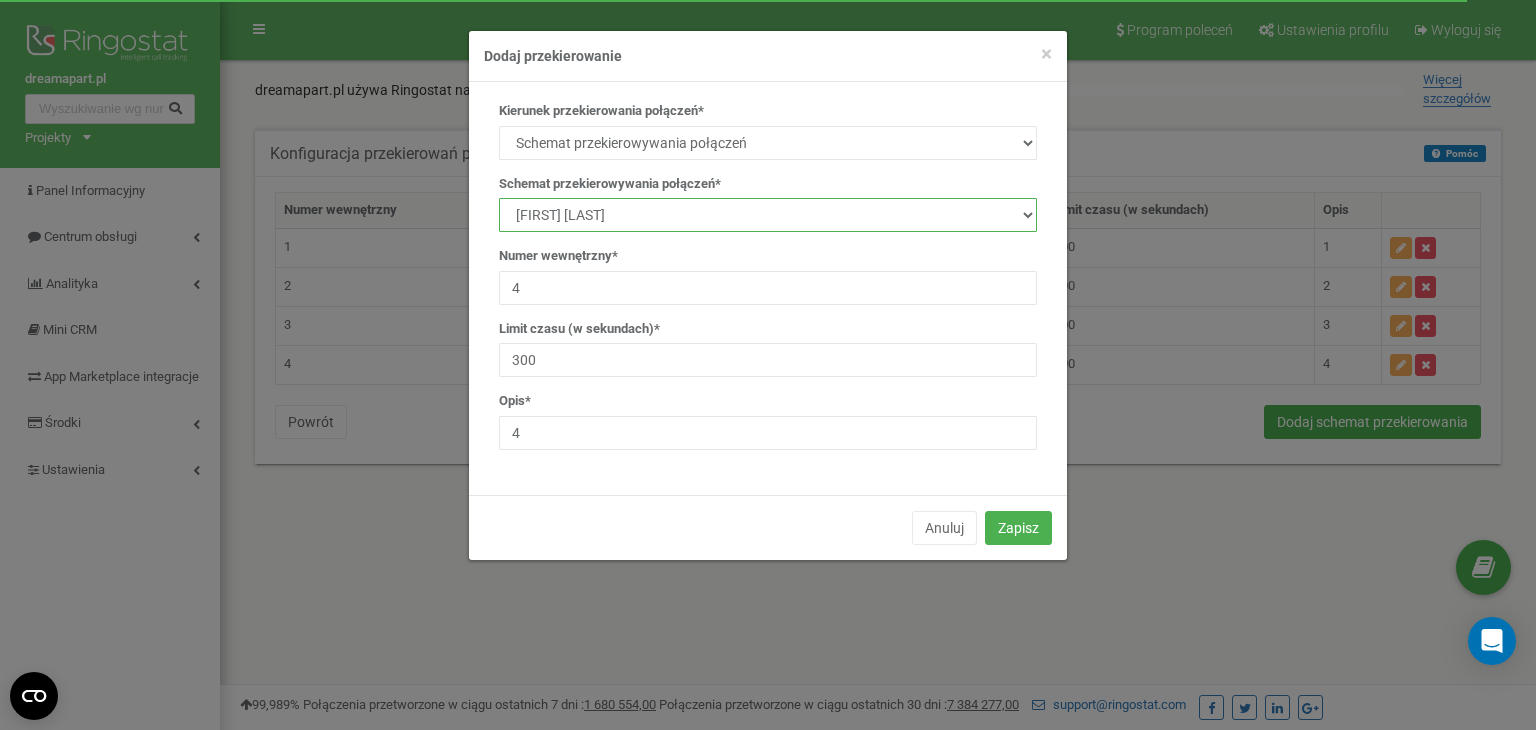 click on "manager
Main
IVR new
[FIRST] [LAST]
[FIRST] [LAST]
[FIRST] [LAST]
Manager ds. najmu DA
IVR reserve
[LAST]
[LAST] i [LAST]
test
[FIRST] [LAST] IVR 1
[LAST] IVR 1
[FIRST] [LAST] IVR 1
[FIRST] [LAST] IVR 1" at bounding box center (768, 215) 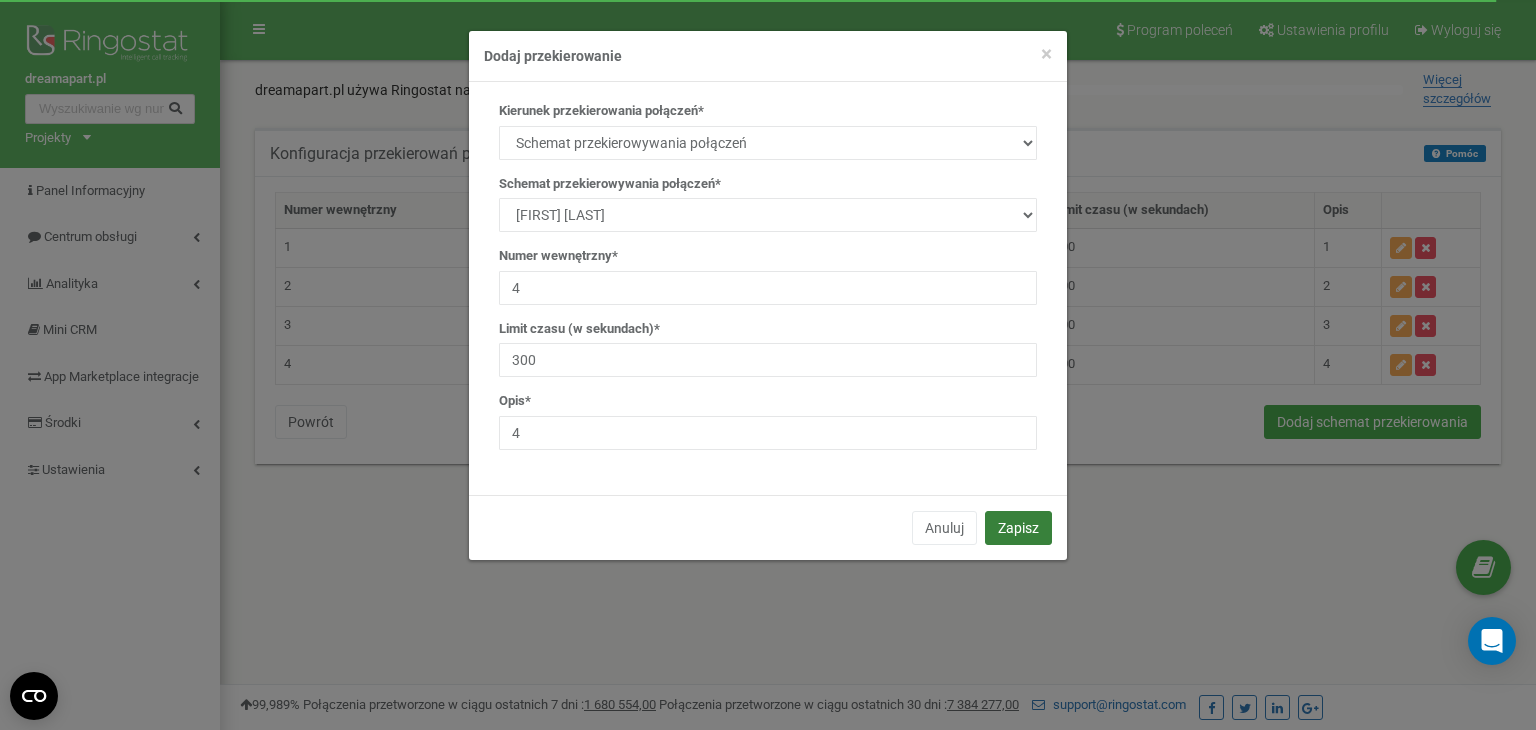 click on "Zapisz" at bounding box center (1018, 528) 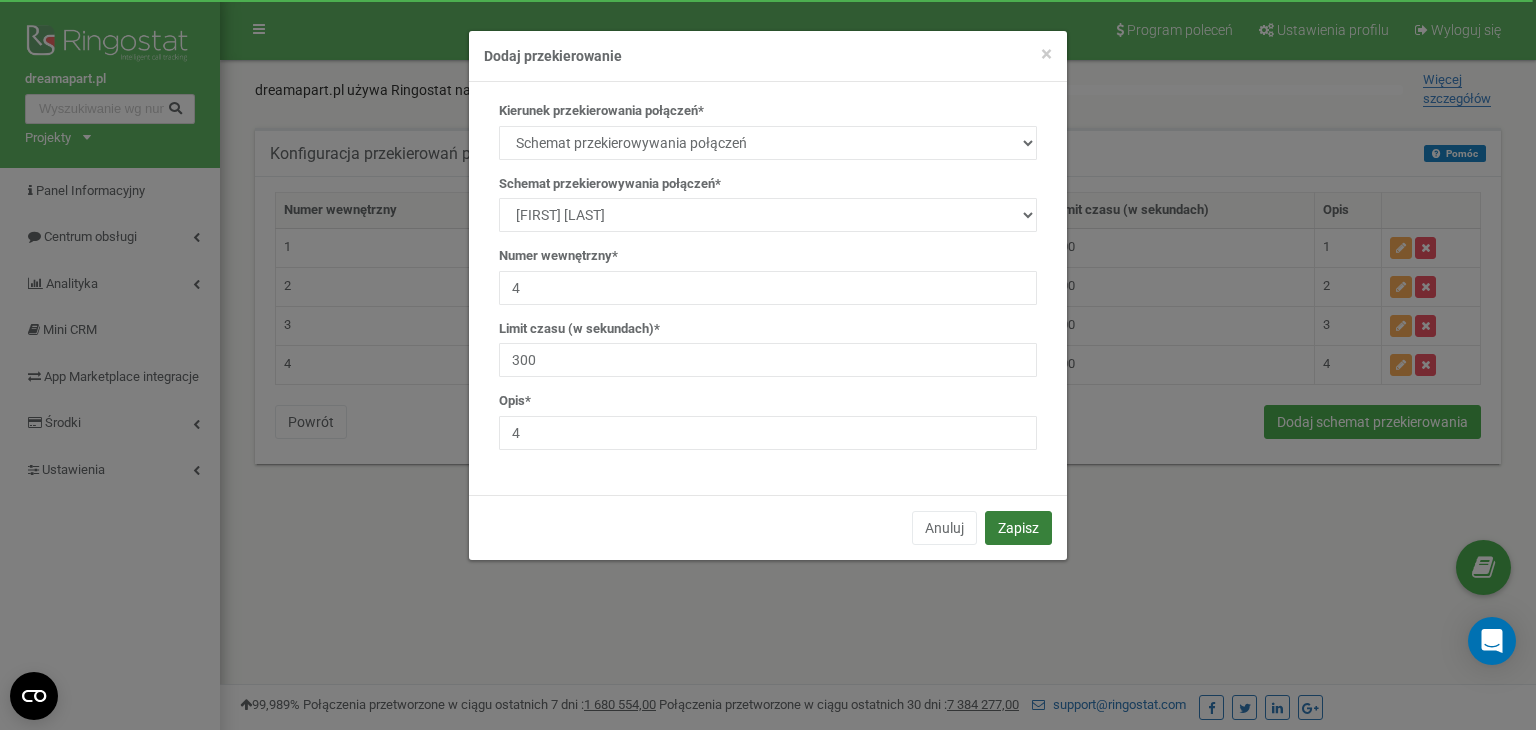 click on "Zapisz" at bounding box center (1018, 528) 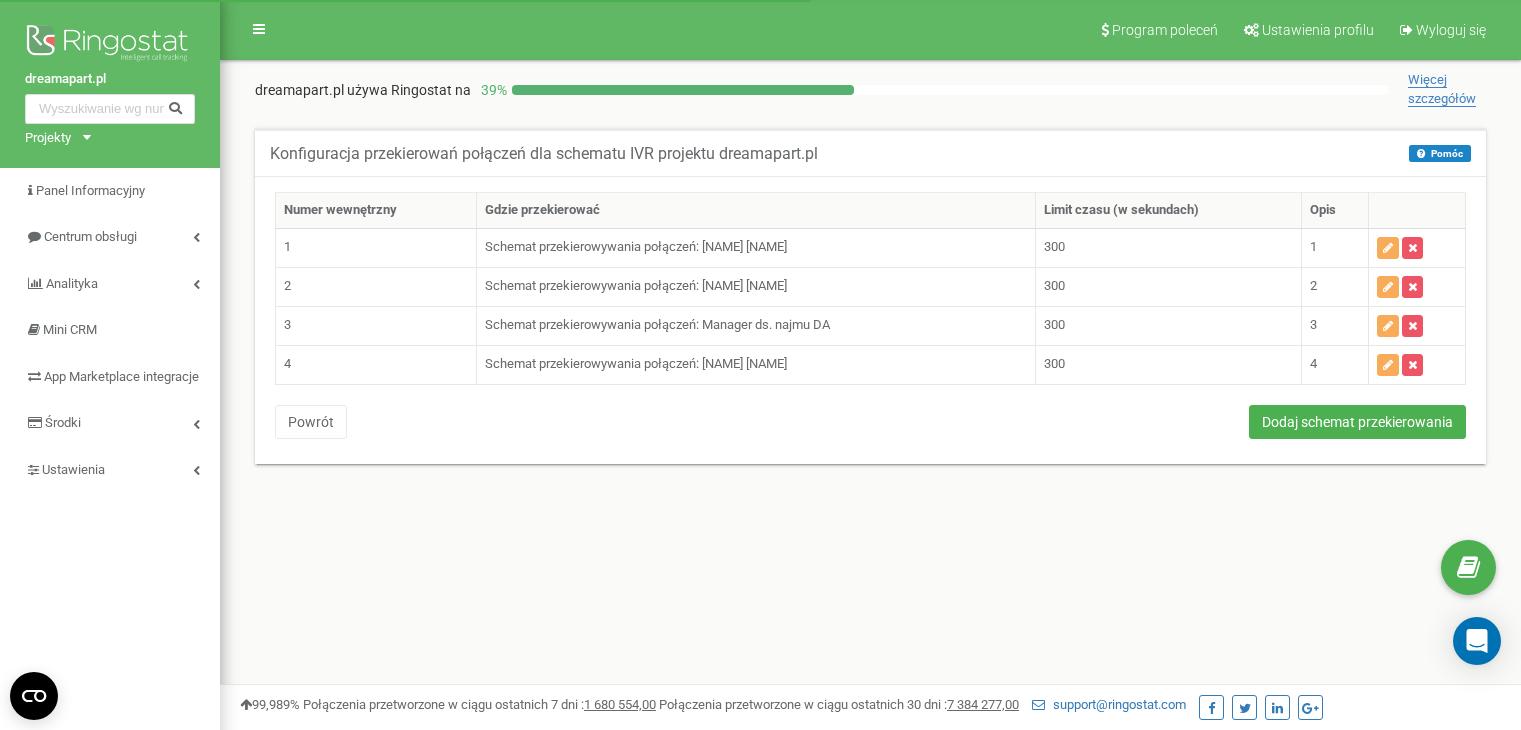 scroll, scrollTop: 0, scrollLeft: 0, axis: both 